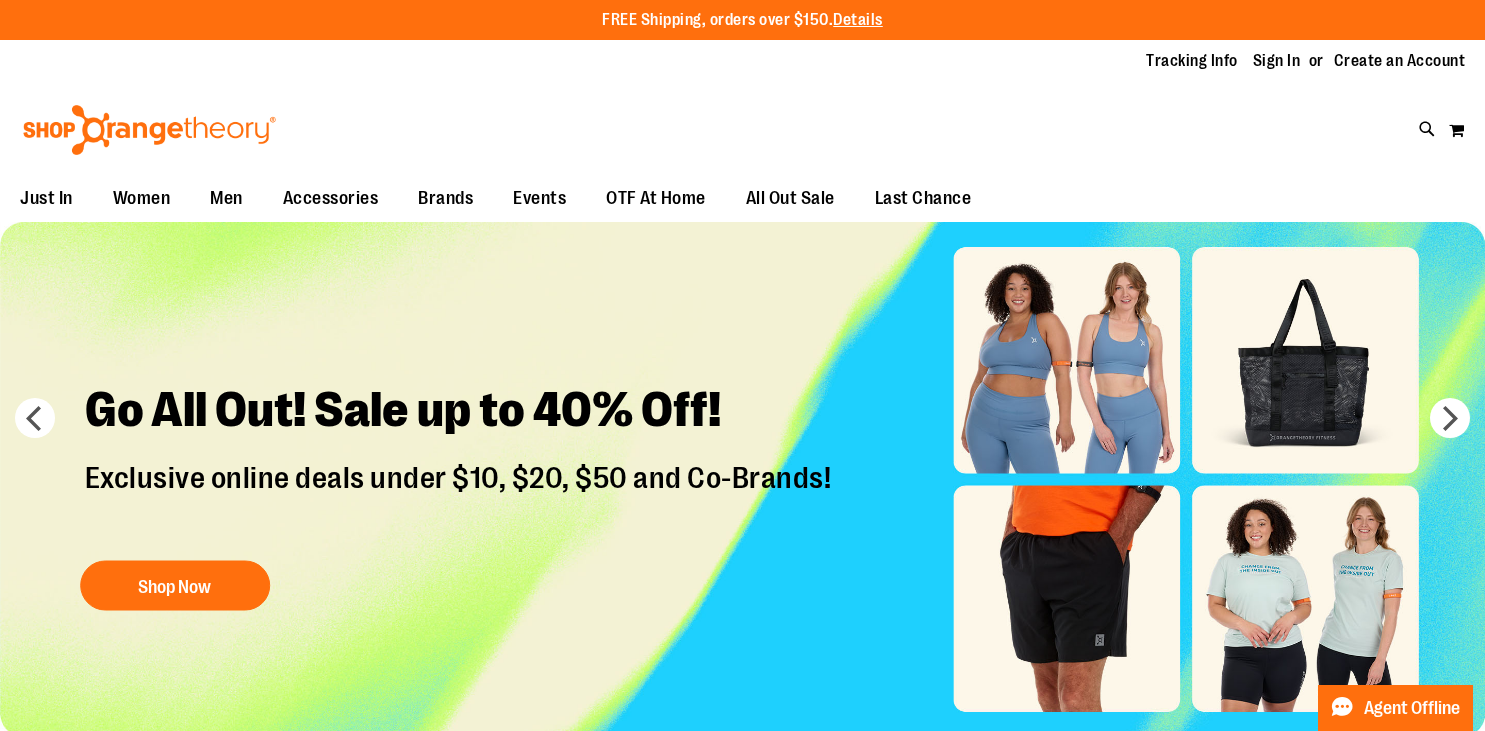 scroll, scrollTop: 0, scrollLeft: 0, axis: both 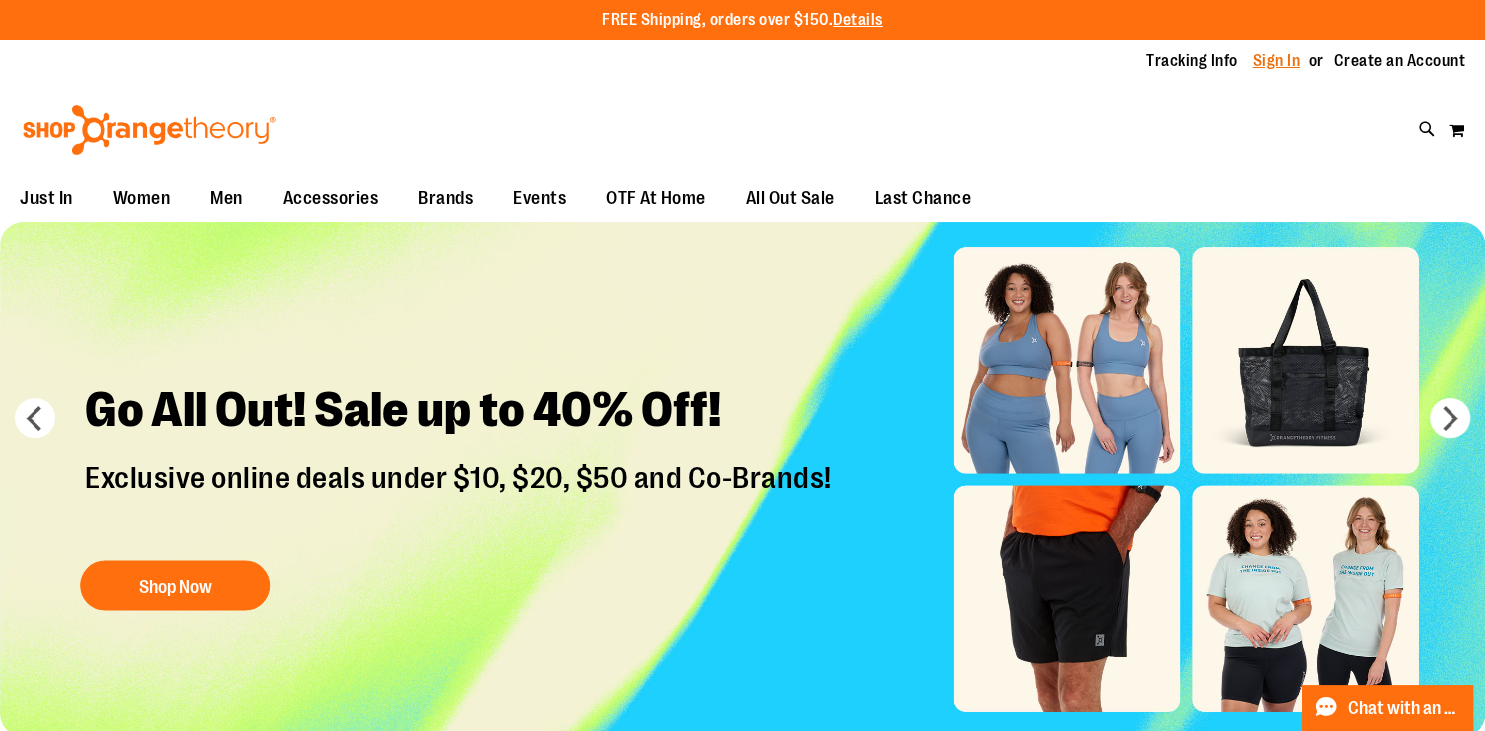 click on "Sign In" at bounding box center [1277, 61] 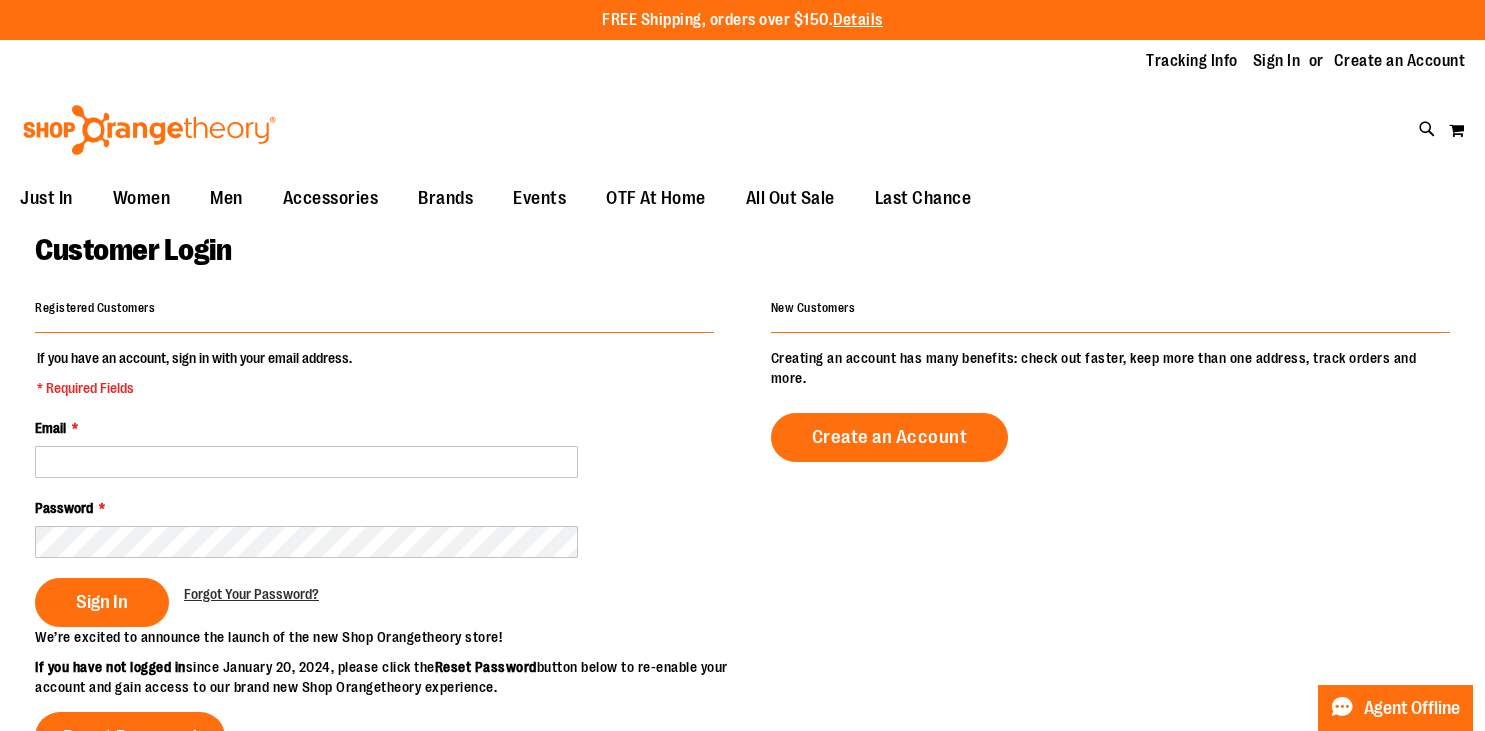scroll, scrollTop: 0, scrollLeft: 0, axis: both 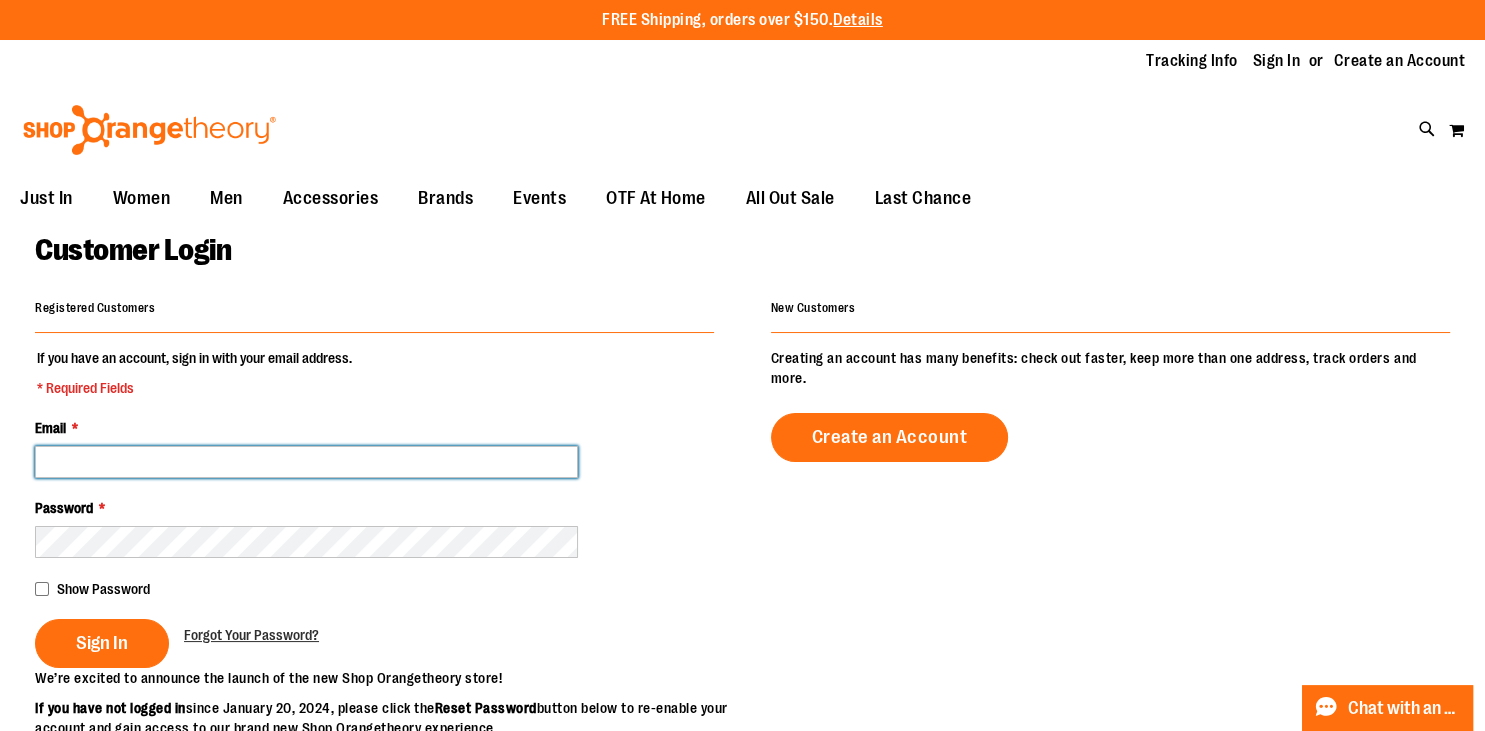 click on "Email *" at bounding box center [306, 462] 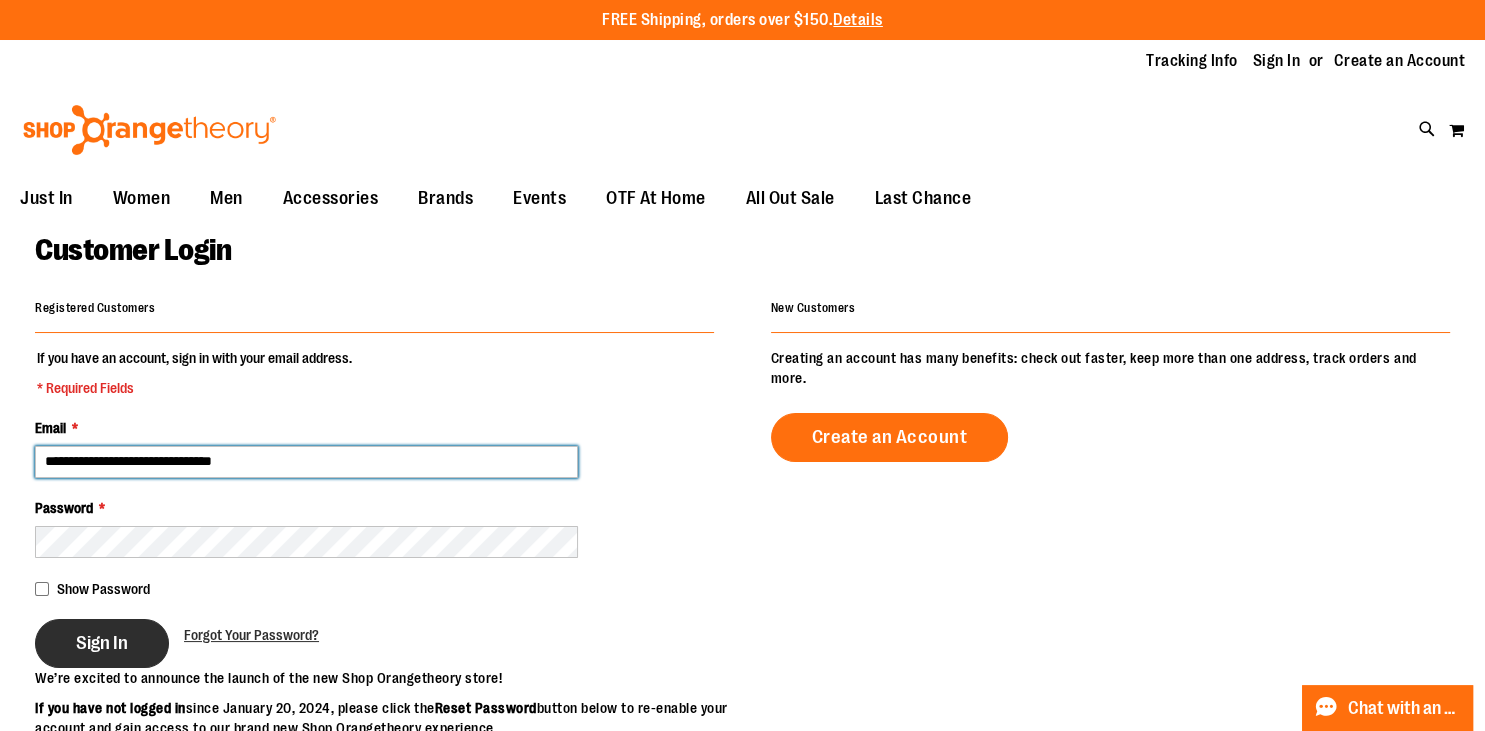 type on "**********" 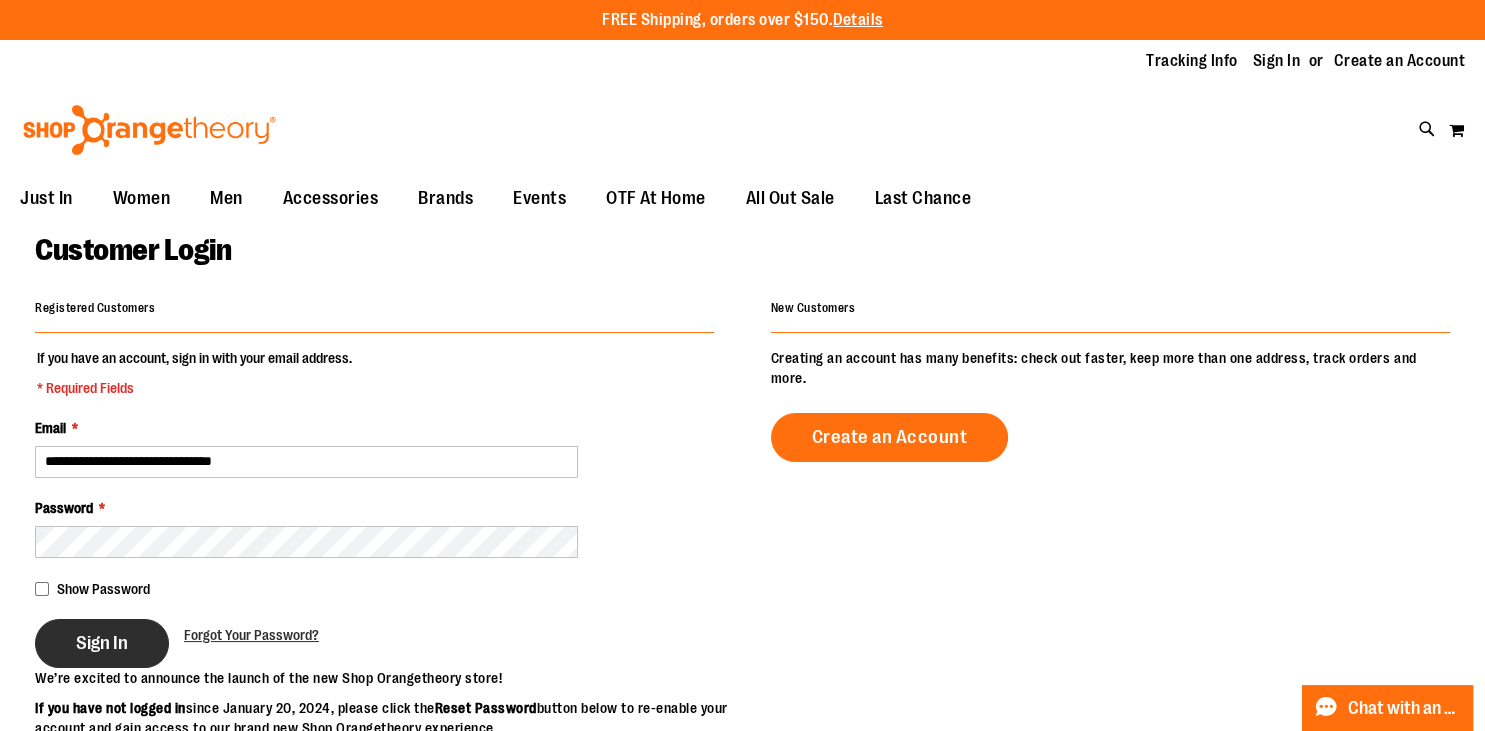 click on "Sign In" at bounding box center (102, 643) 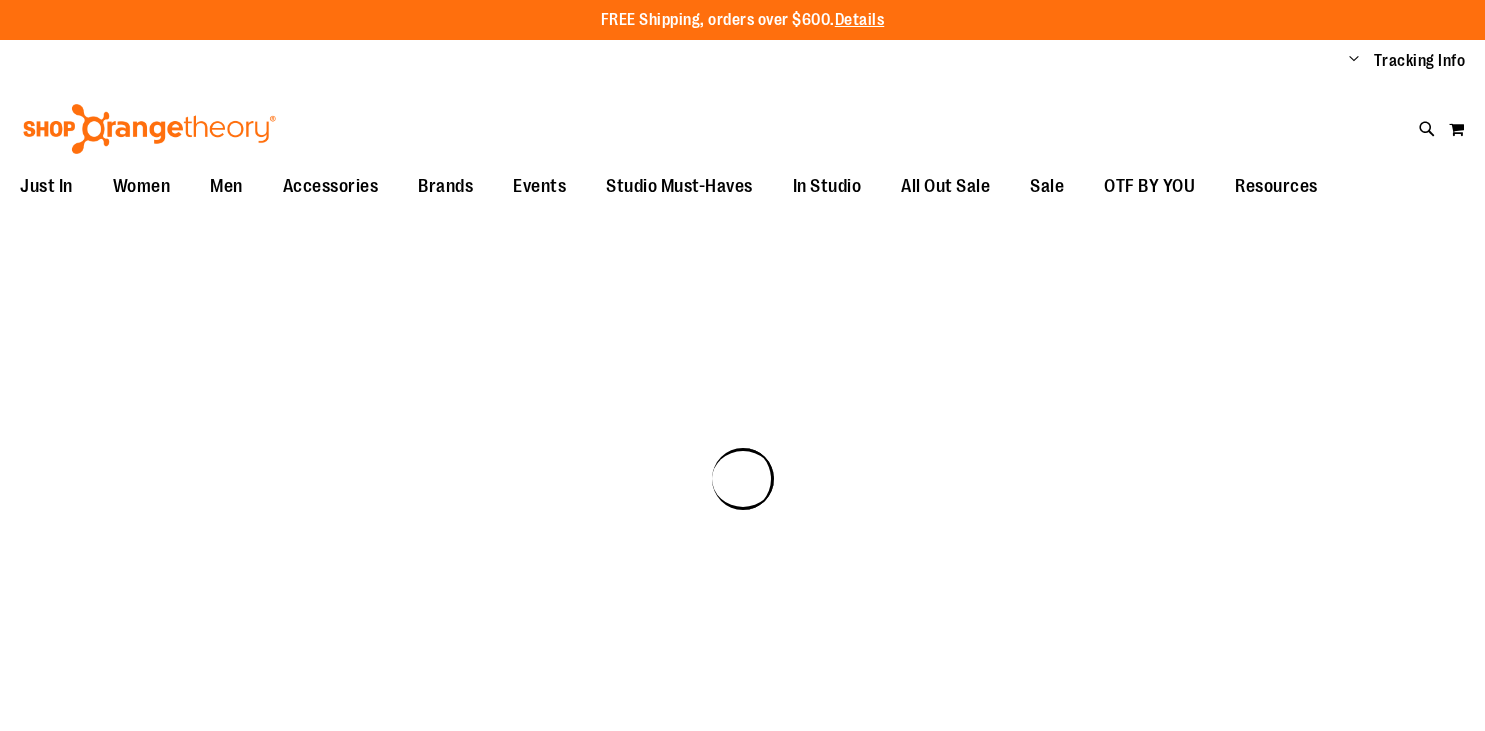 scroll, scrollTop: 0, scrollLeft: 0, axis: both 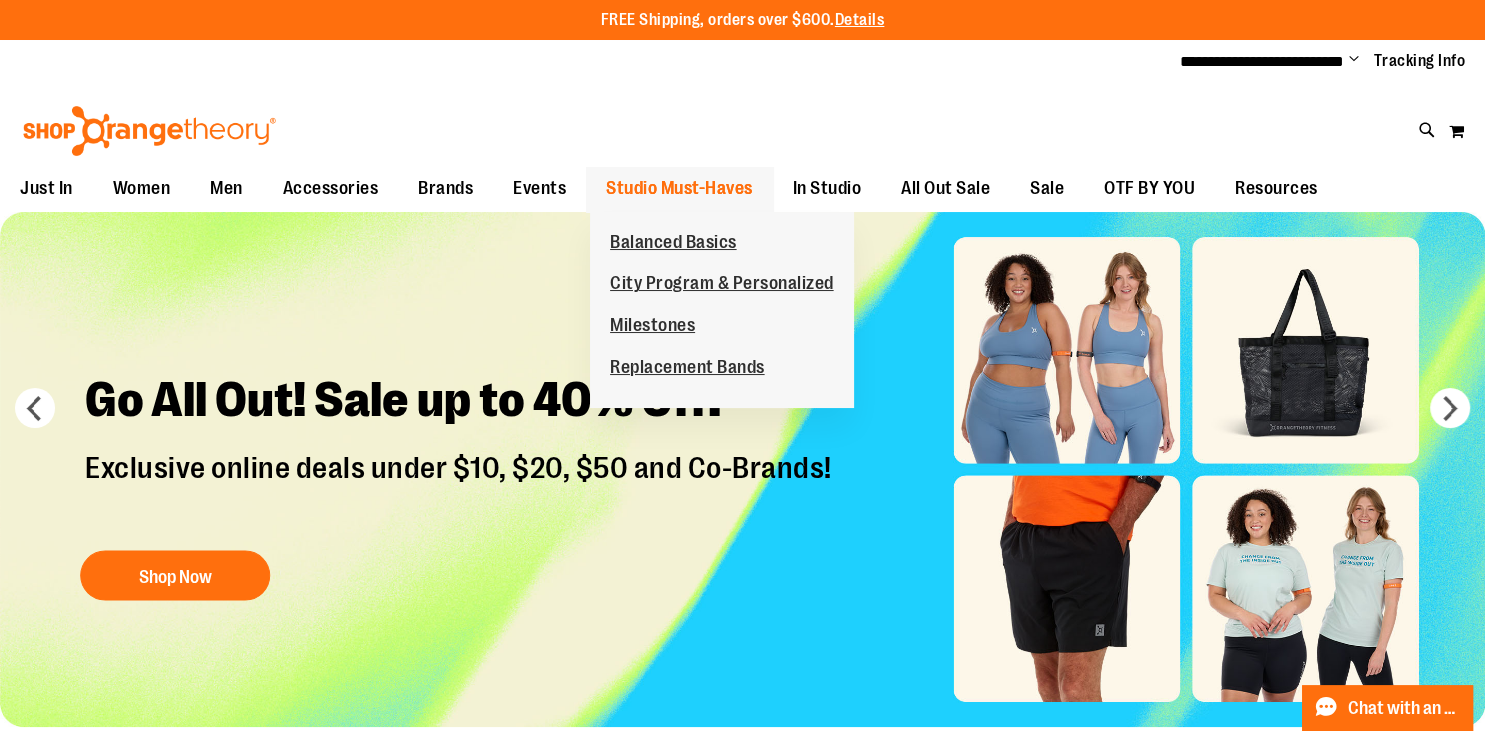 click on "Studio Must-Haves" at bounding box center (679, 188) 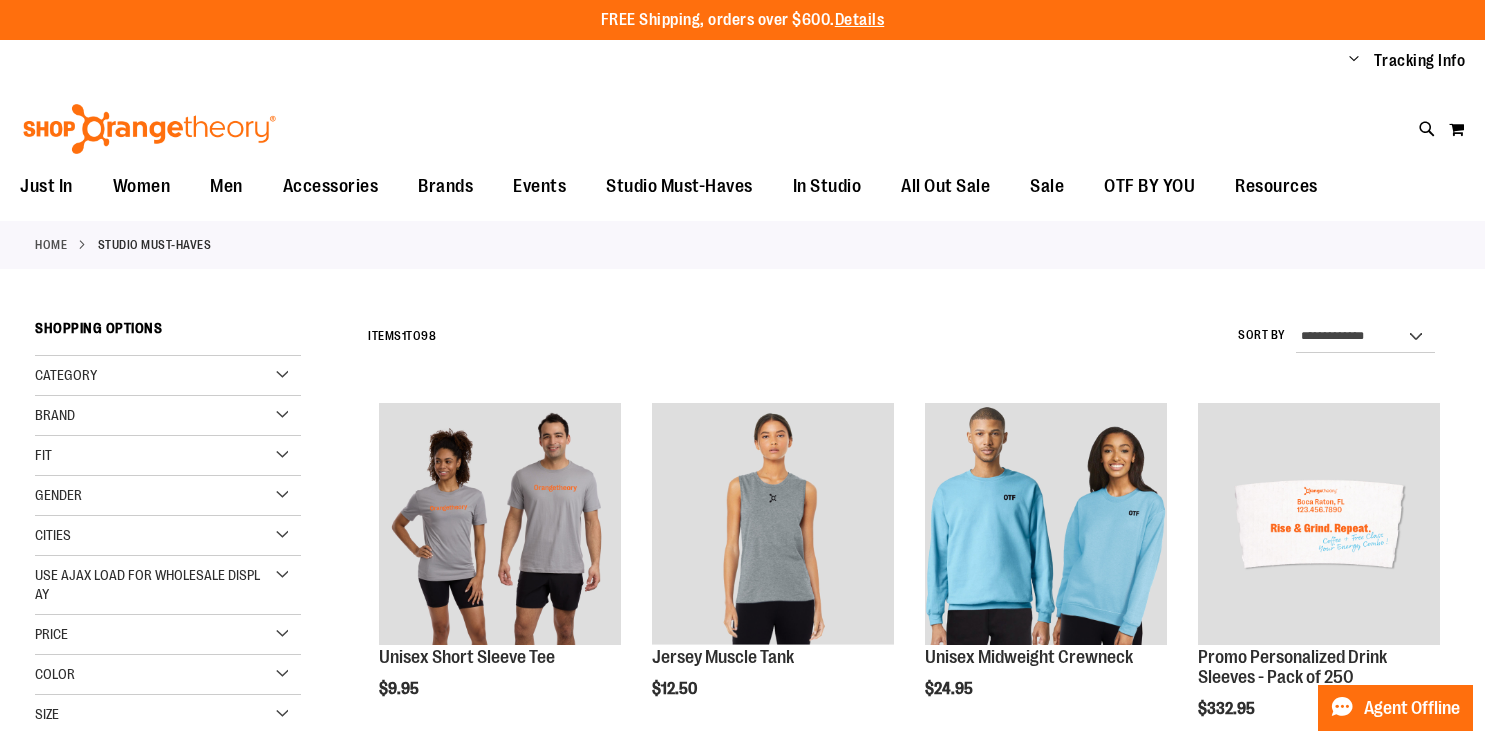 scroll, scrollTop: 0, scrollLeft: 0, axis: both 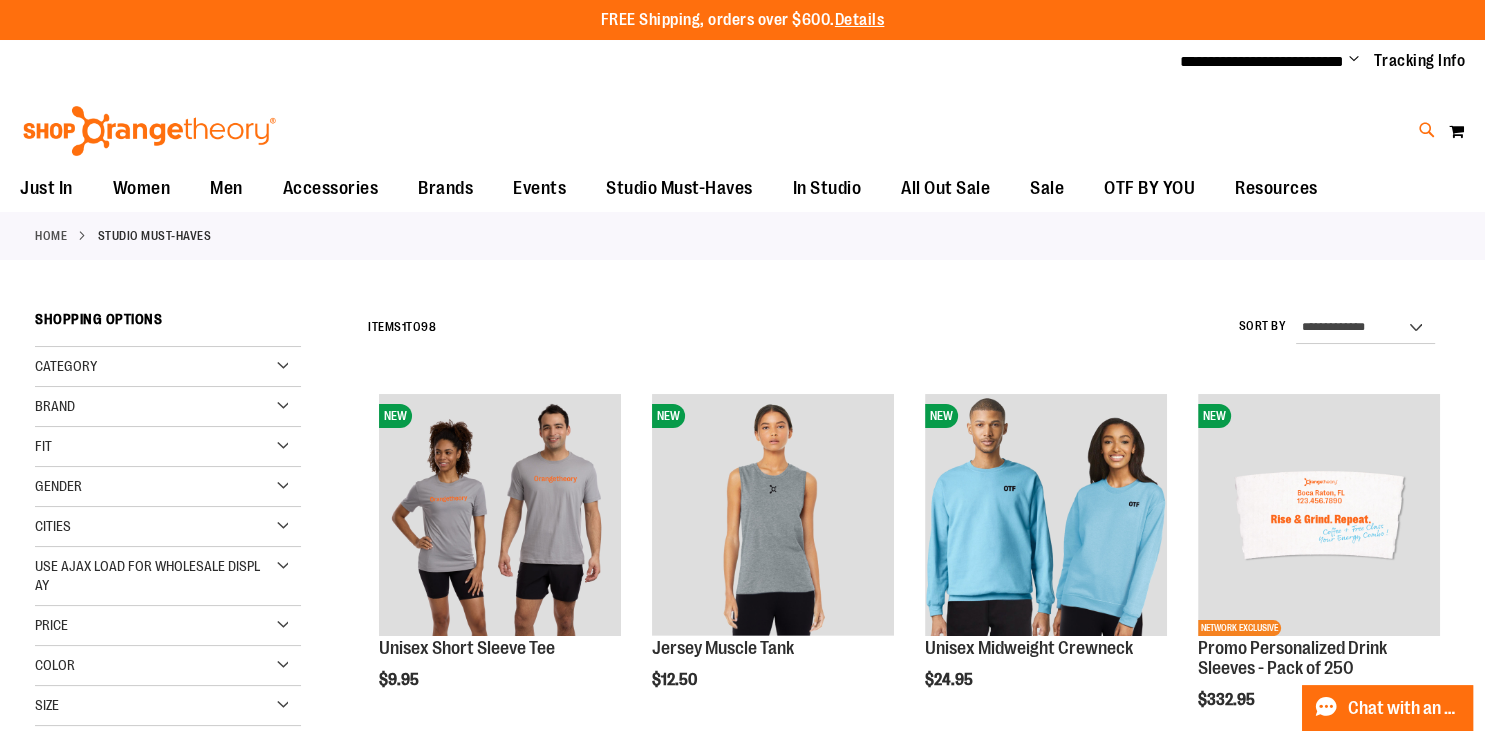 click at bounding box center (1427, 130) 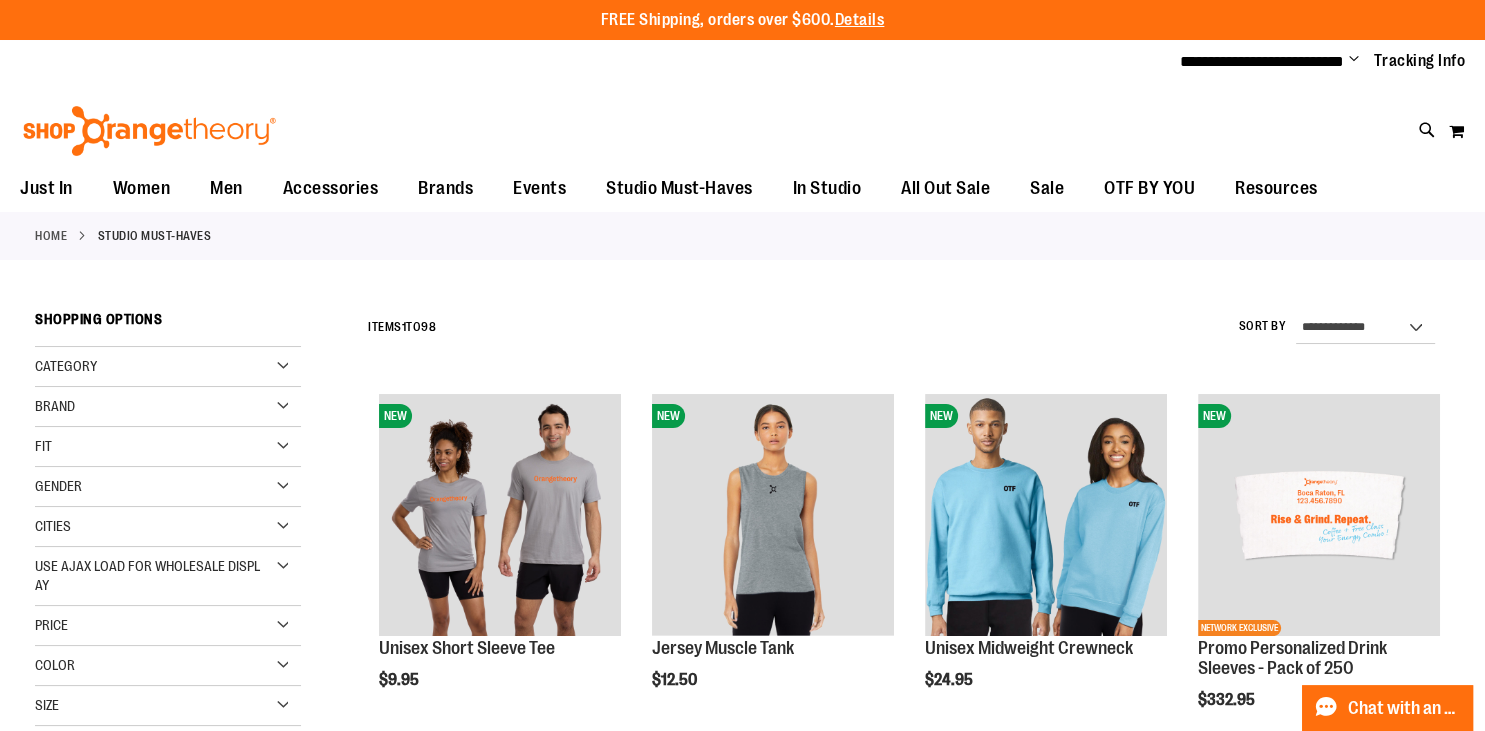 click on "*" at bounding box center [742, 113] 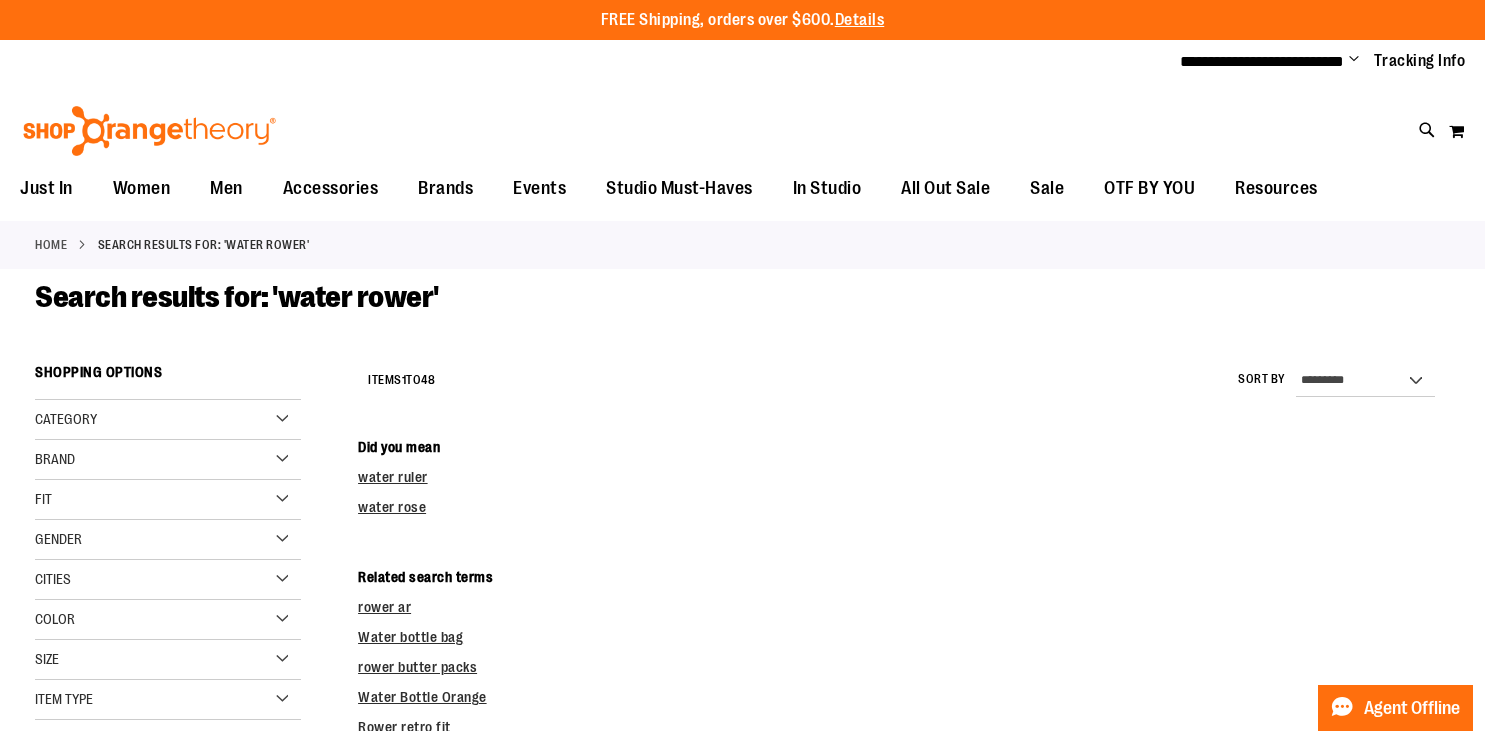scroll, scrollTop: 0, scrollLeft: 0, axis: both 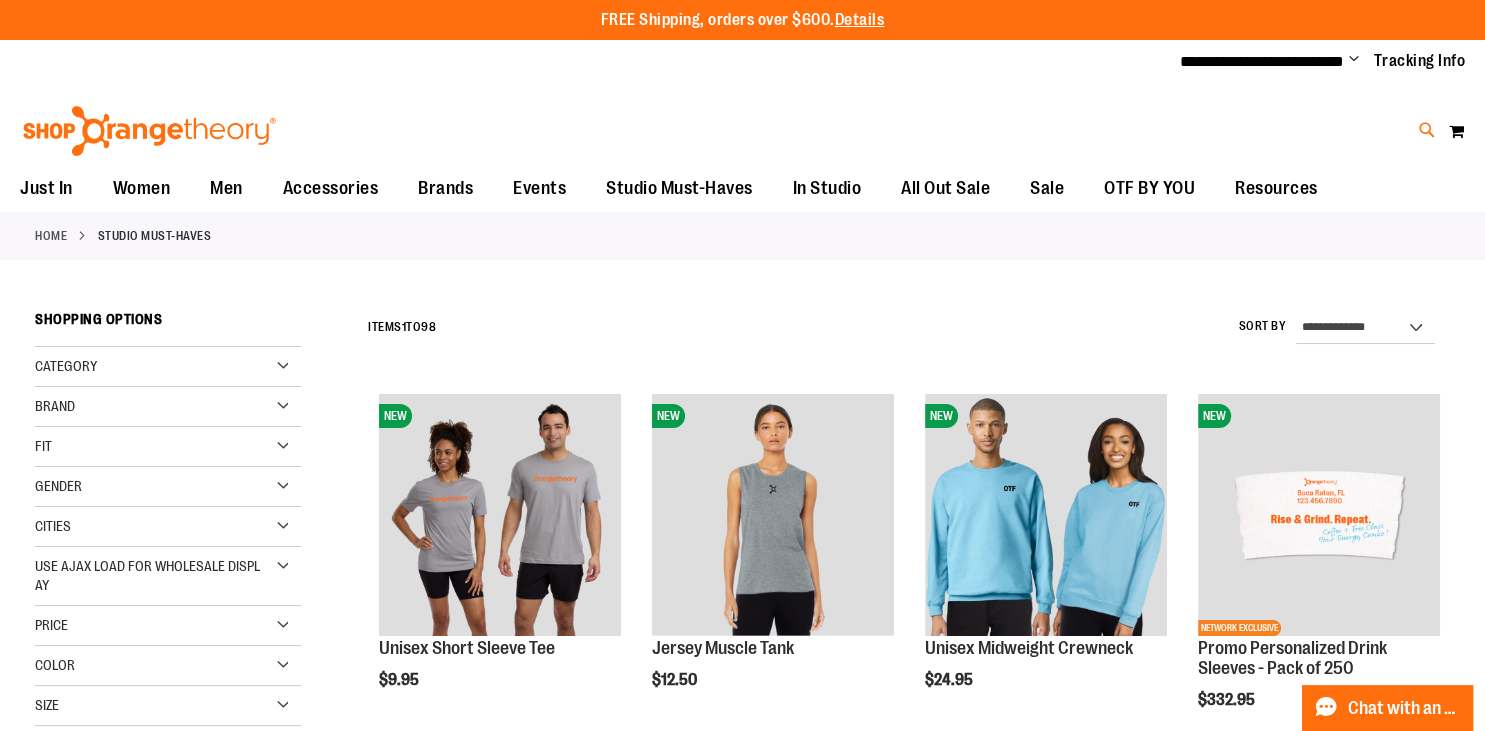 click at bounding box center (1427, 130) 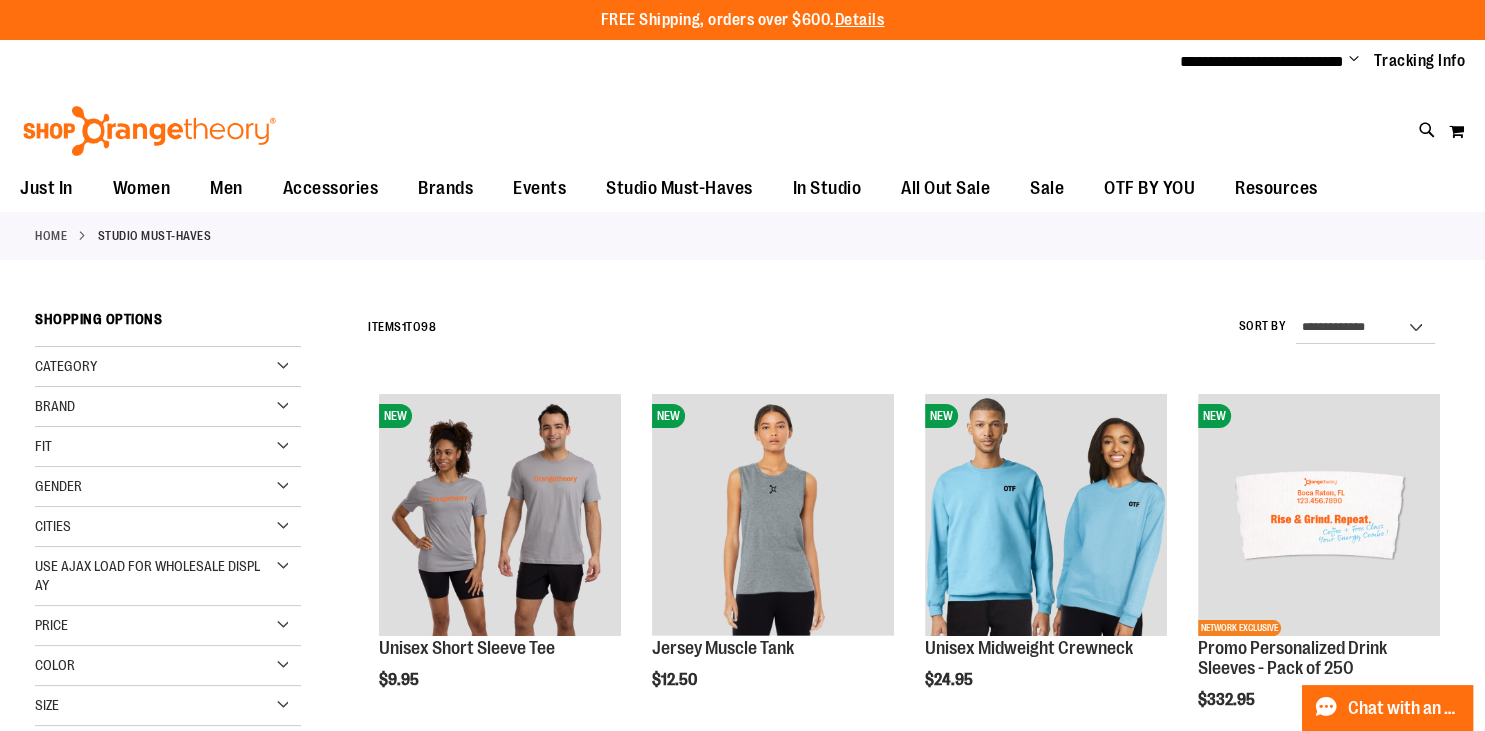 type on "*****" 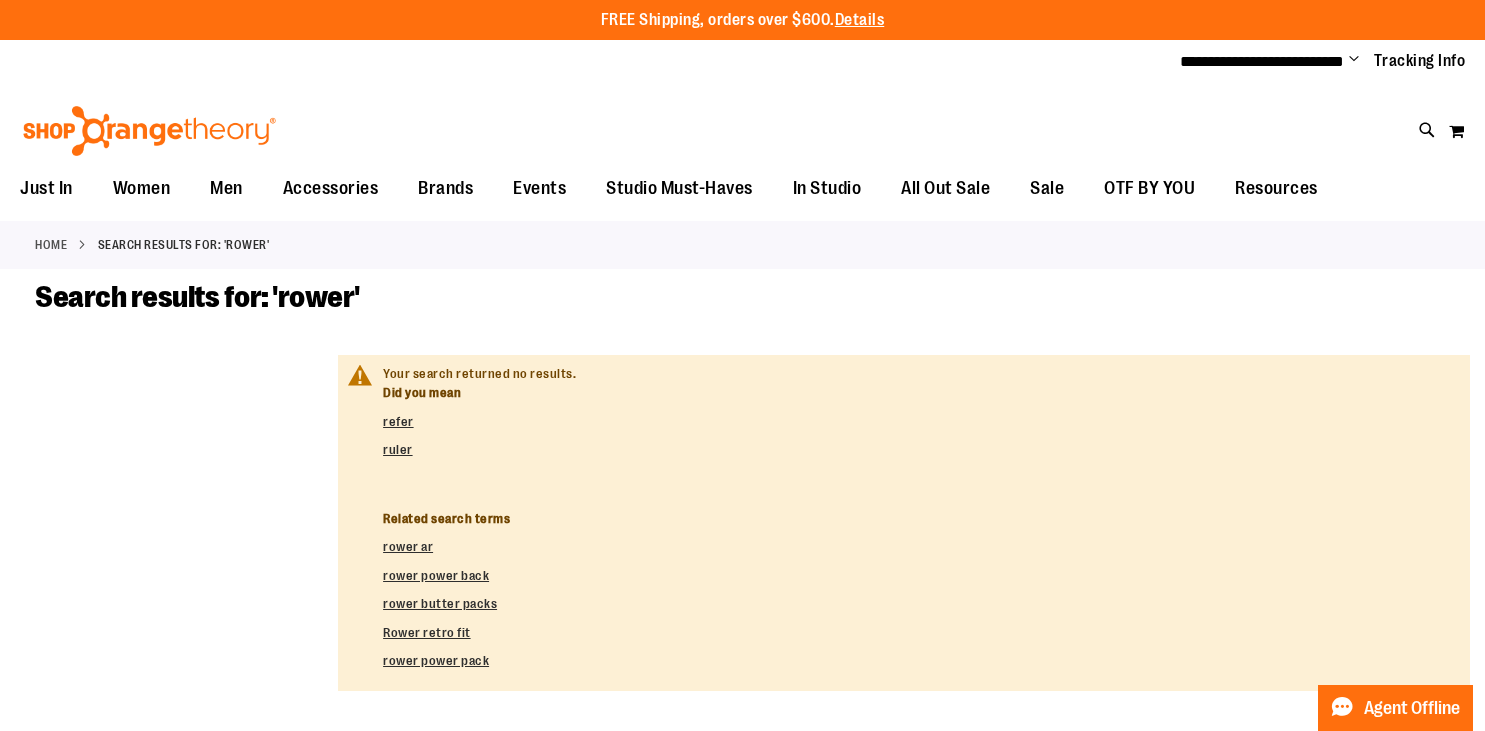 scroll, scrollTop: 0, scrollLeft: 0, axis: both 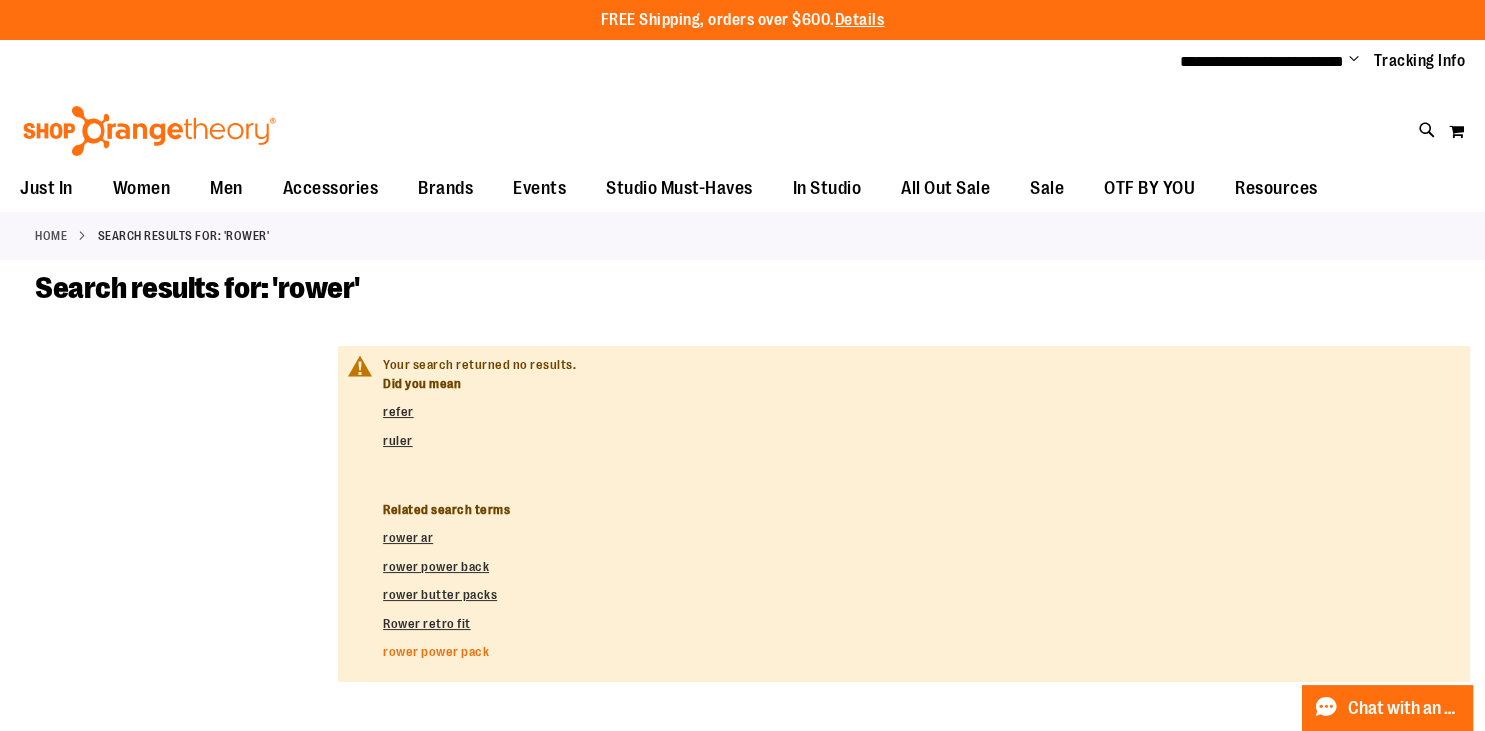 click on "rower power pack" at bounding box center (436, 651) 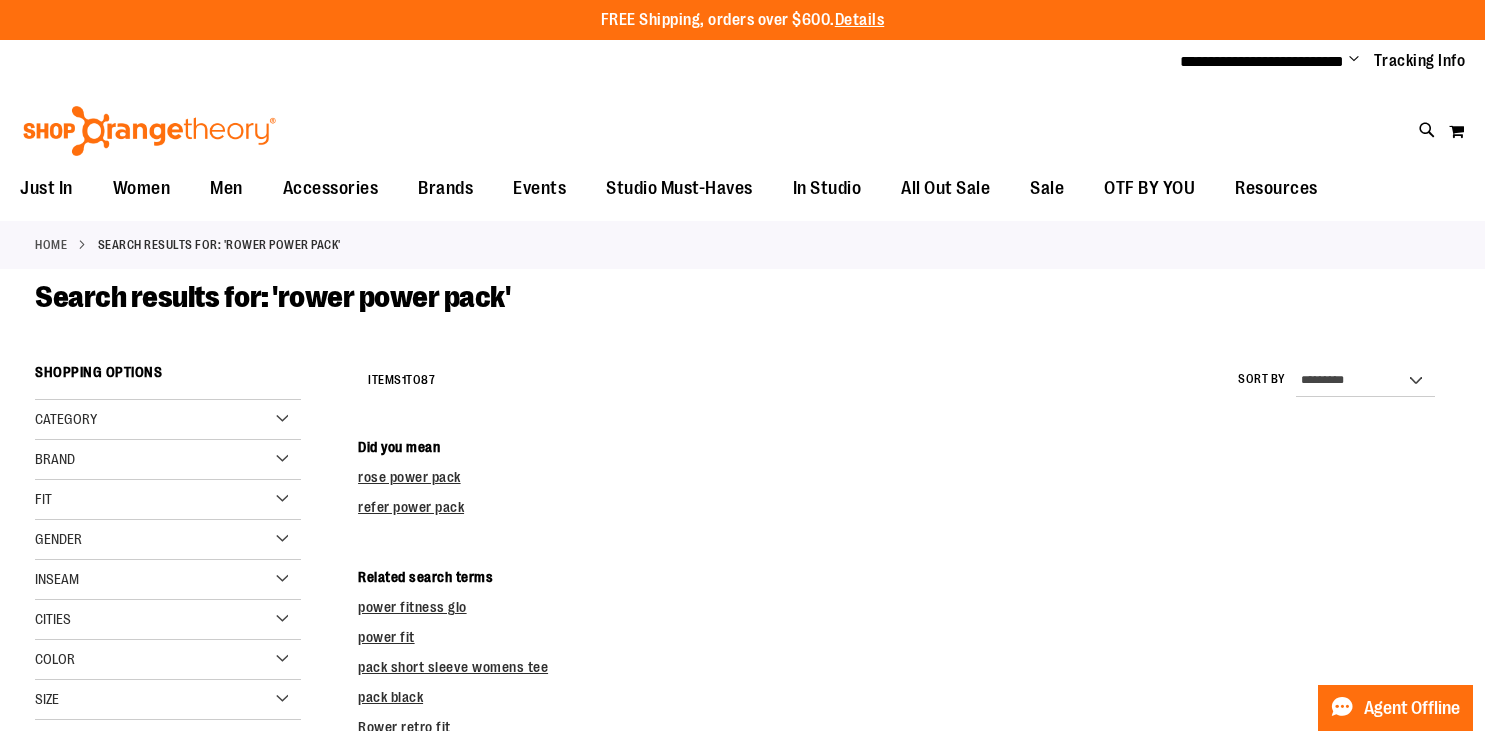 scroll, scrollTop: 0, scrollLeft: 0, axis: both 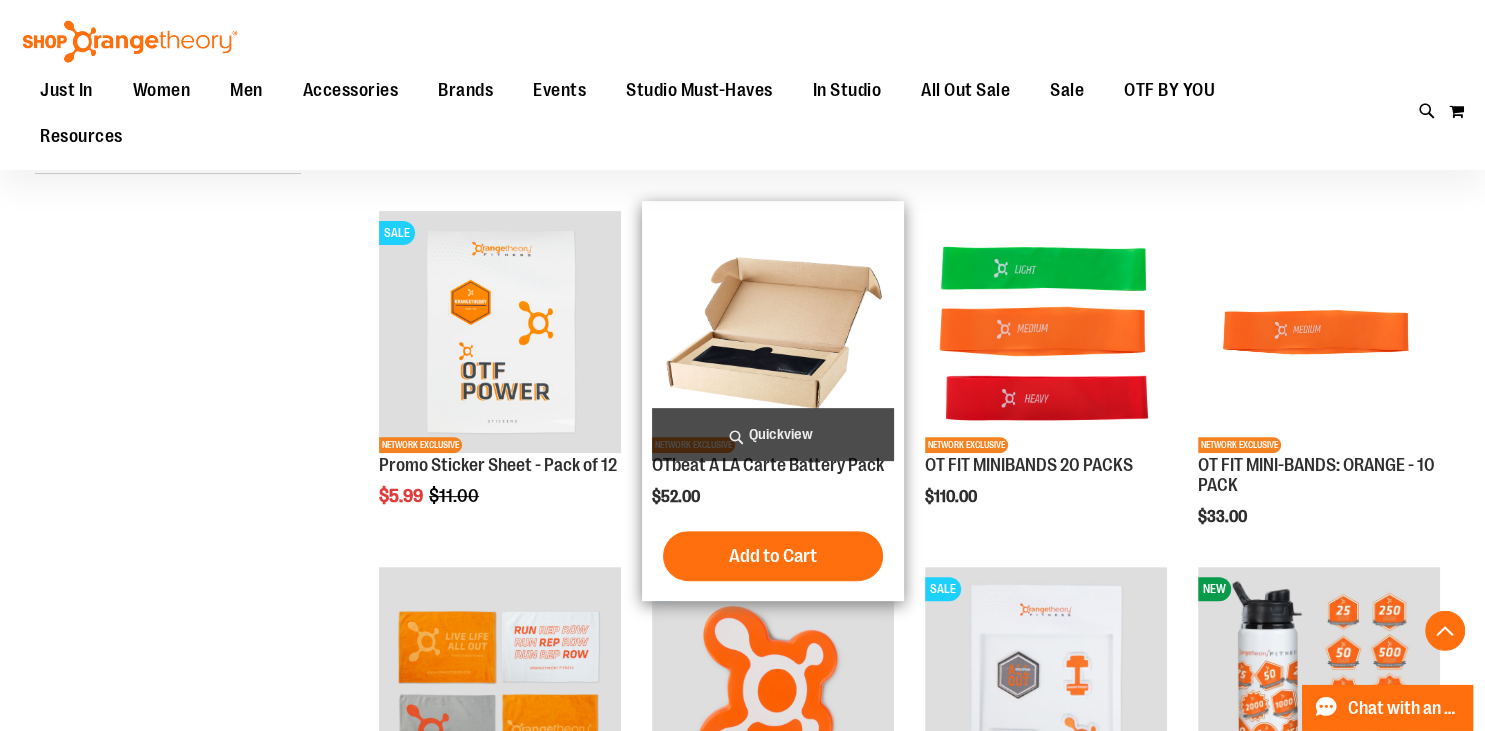 click on "Quickview" at bounding box center (773, 434) 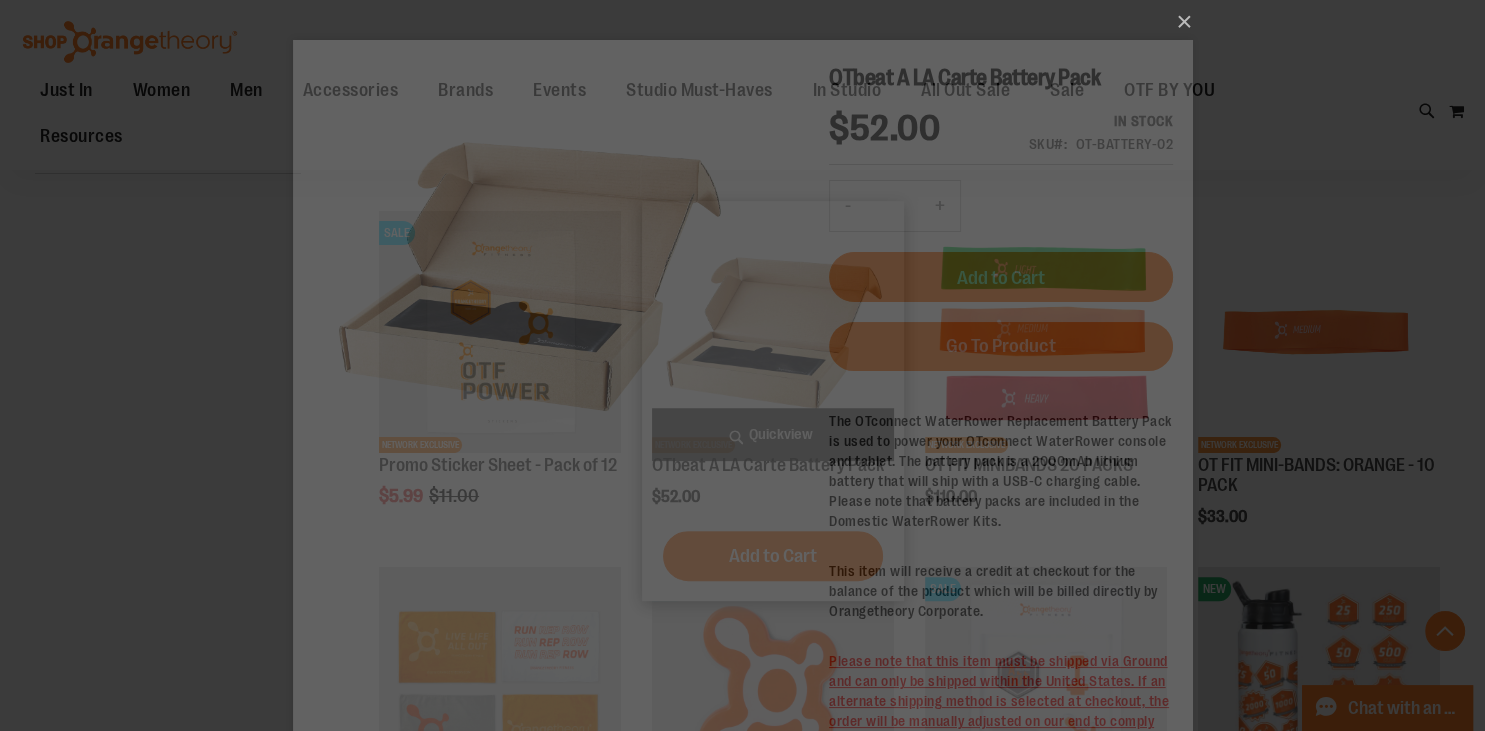 scroll, scrollTop: 0, scrollLeft: 0, axis: both 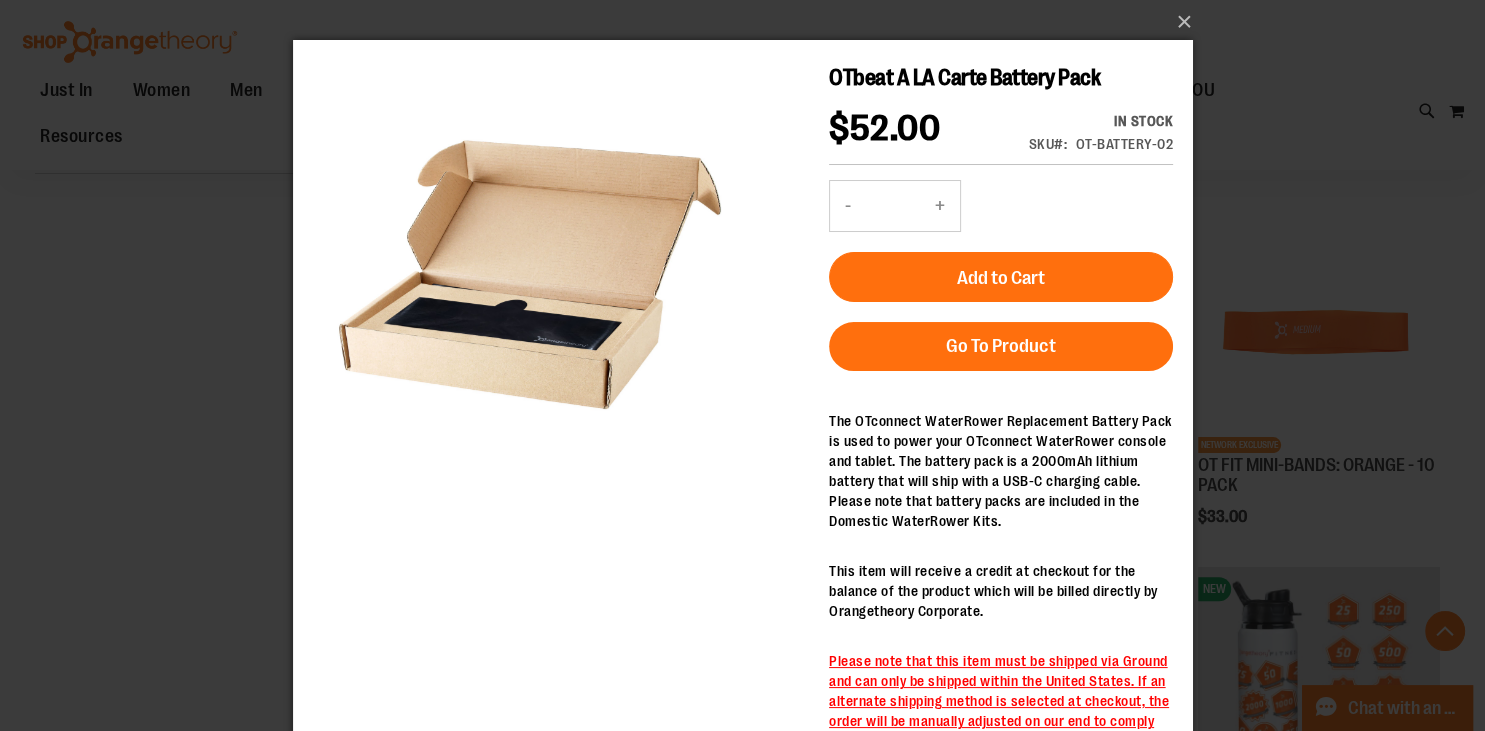 click on "+" at bounding box center (939, 206) 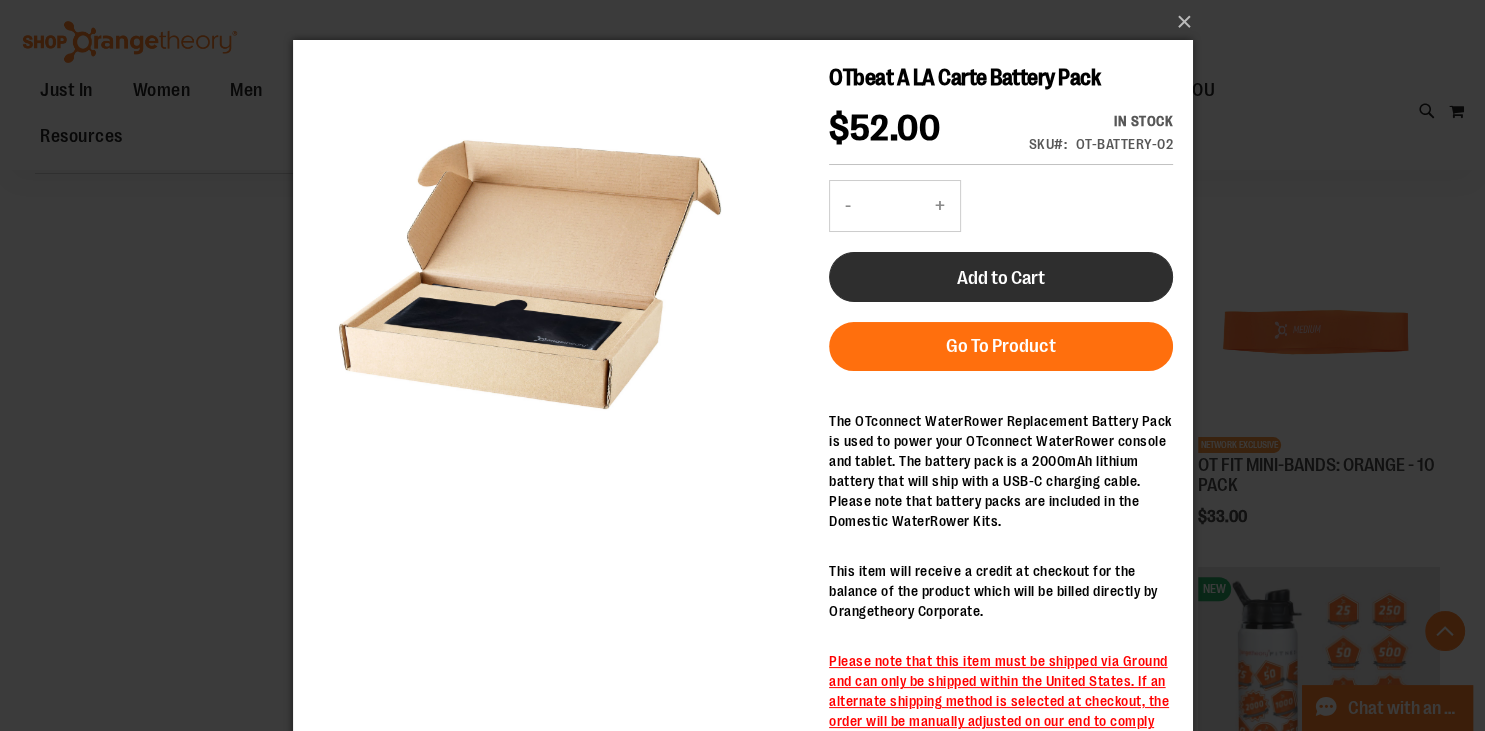 click on "Add to Cart" at bounding box center (1000, 278) 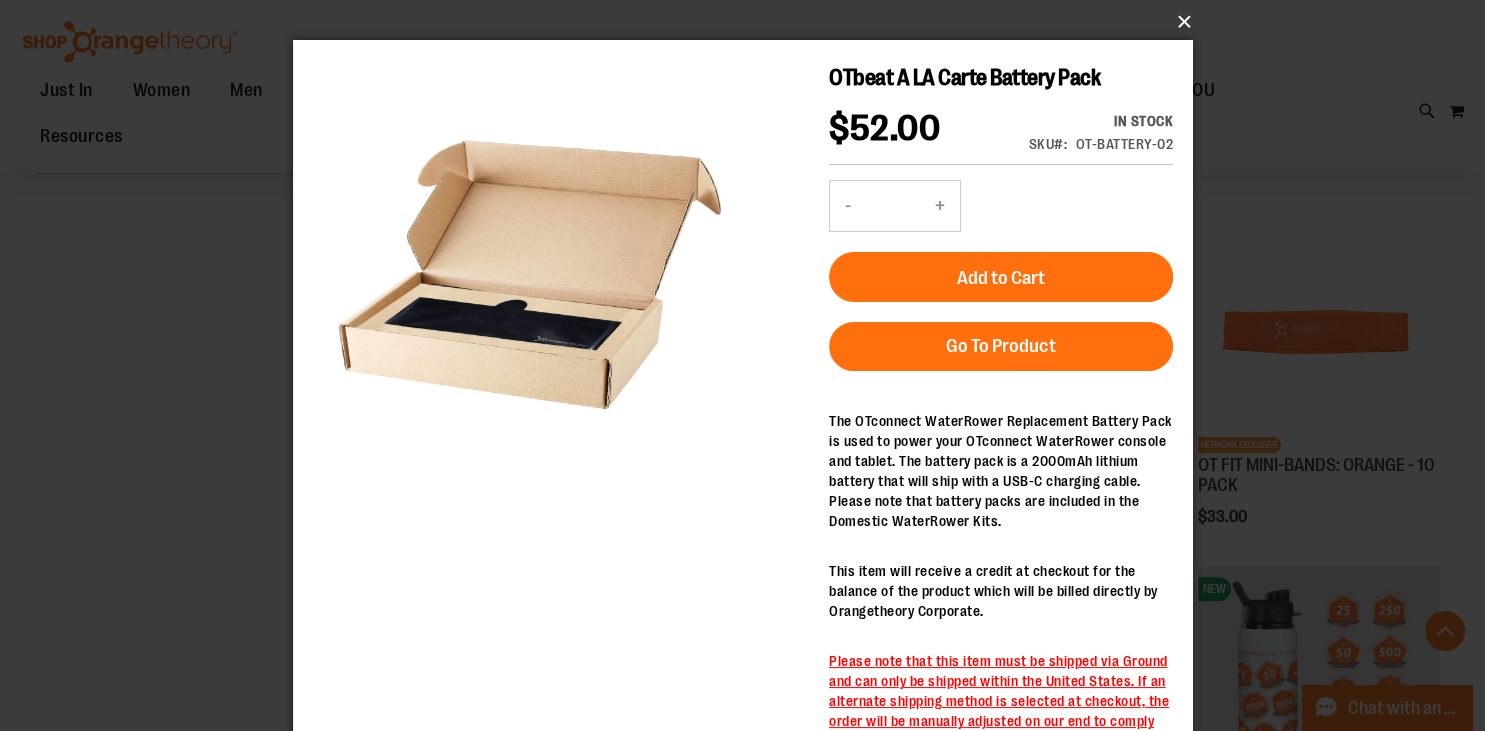 click on "×" at bounding box center (749, 22) 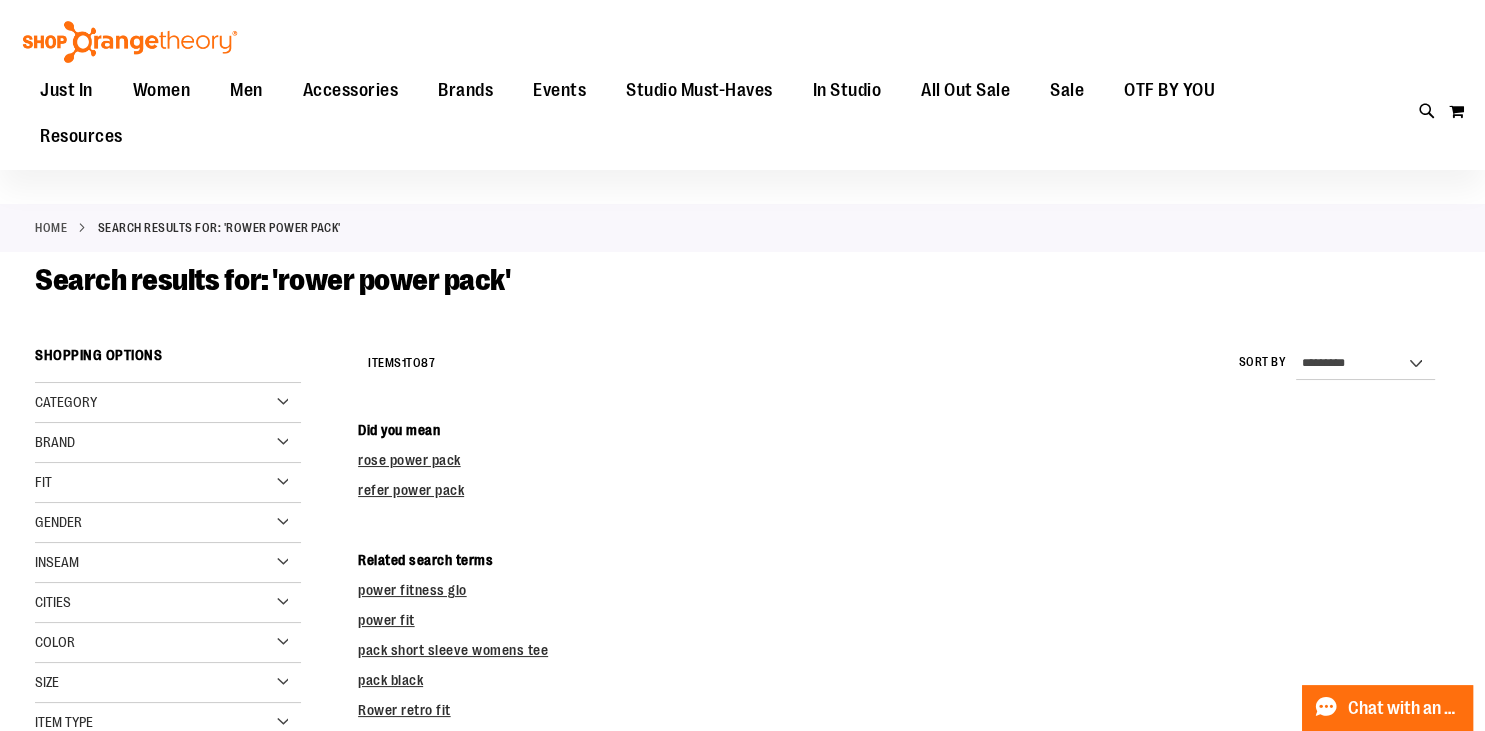 scroll, scrollTop: 0, scrollLeft: 0, axis: both 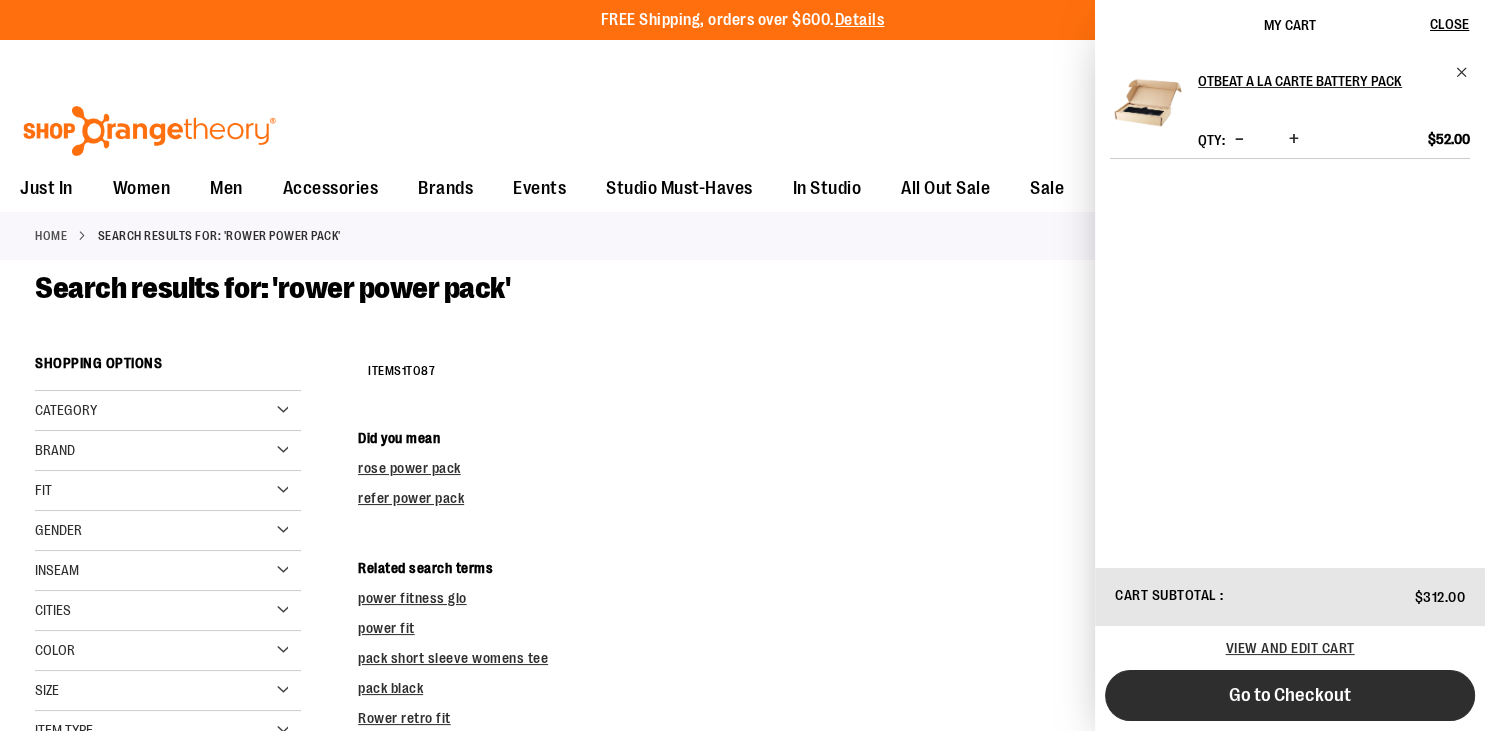 click on "Go to Checkout" at bounding box center [1290, 695] 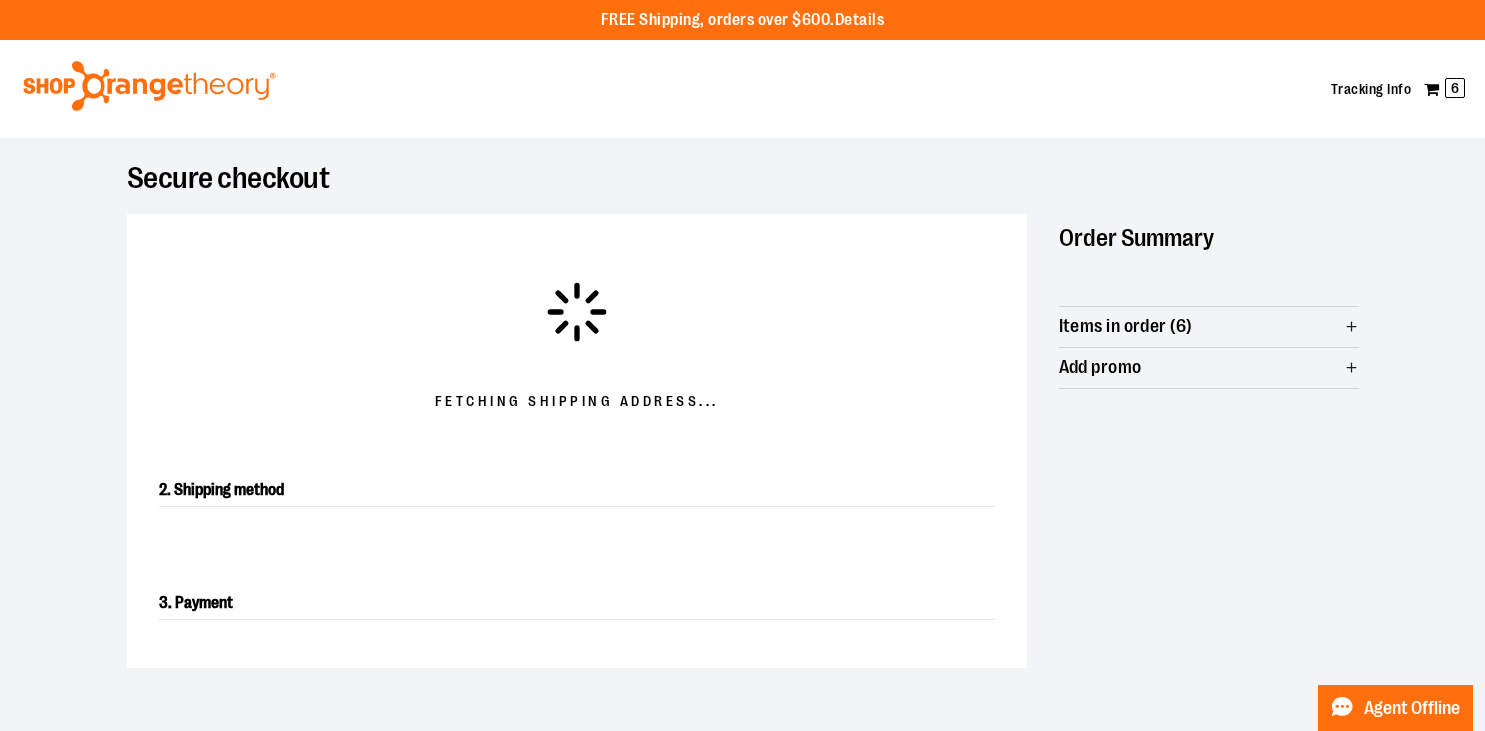 scroll, scrollTop: 0, scrollLeft: 0, axis: both 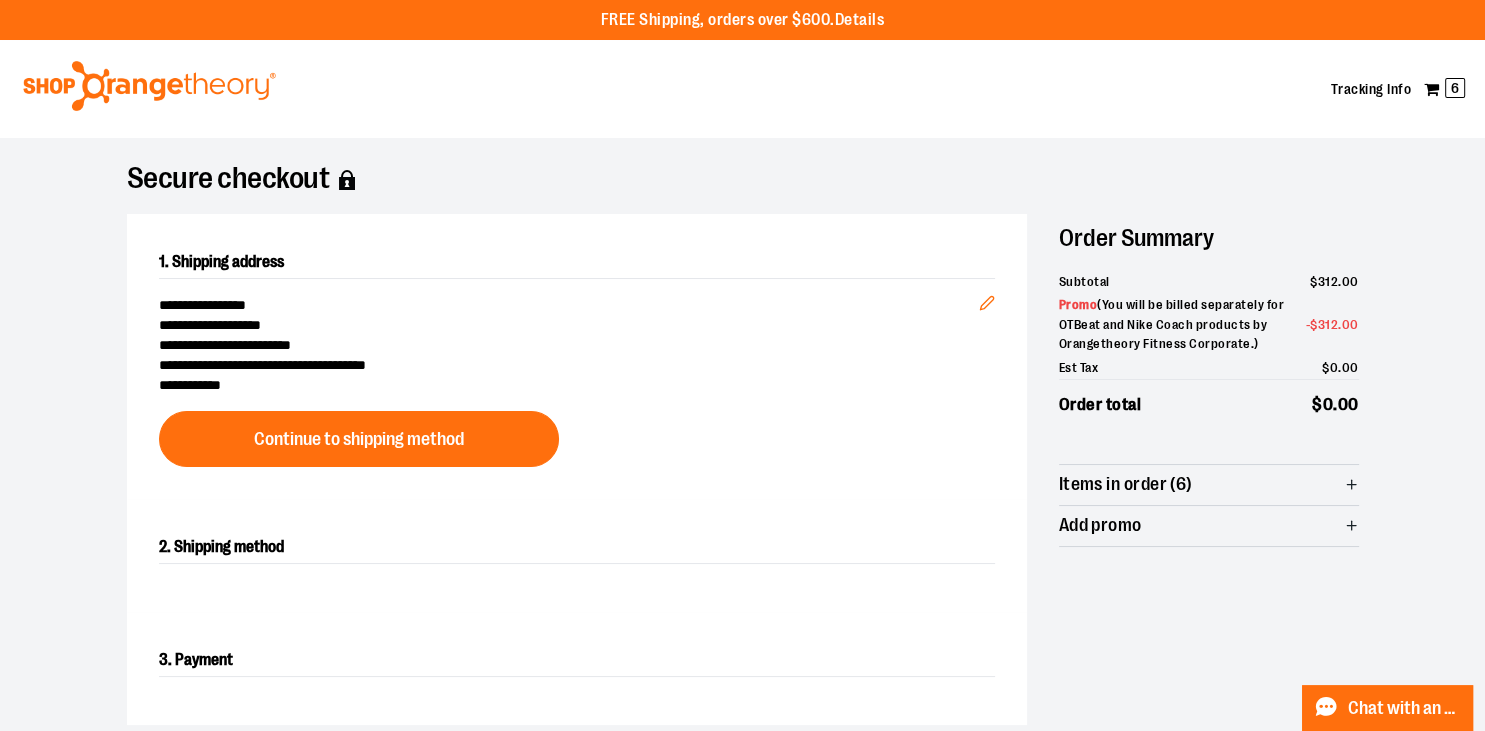 click on "**********" at bounding box center (742, 522) 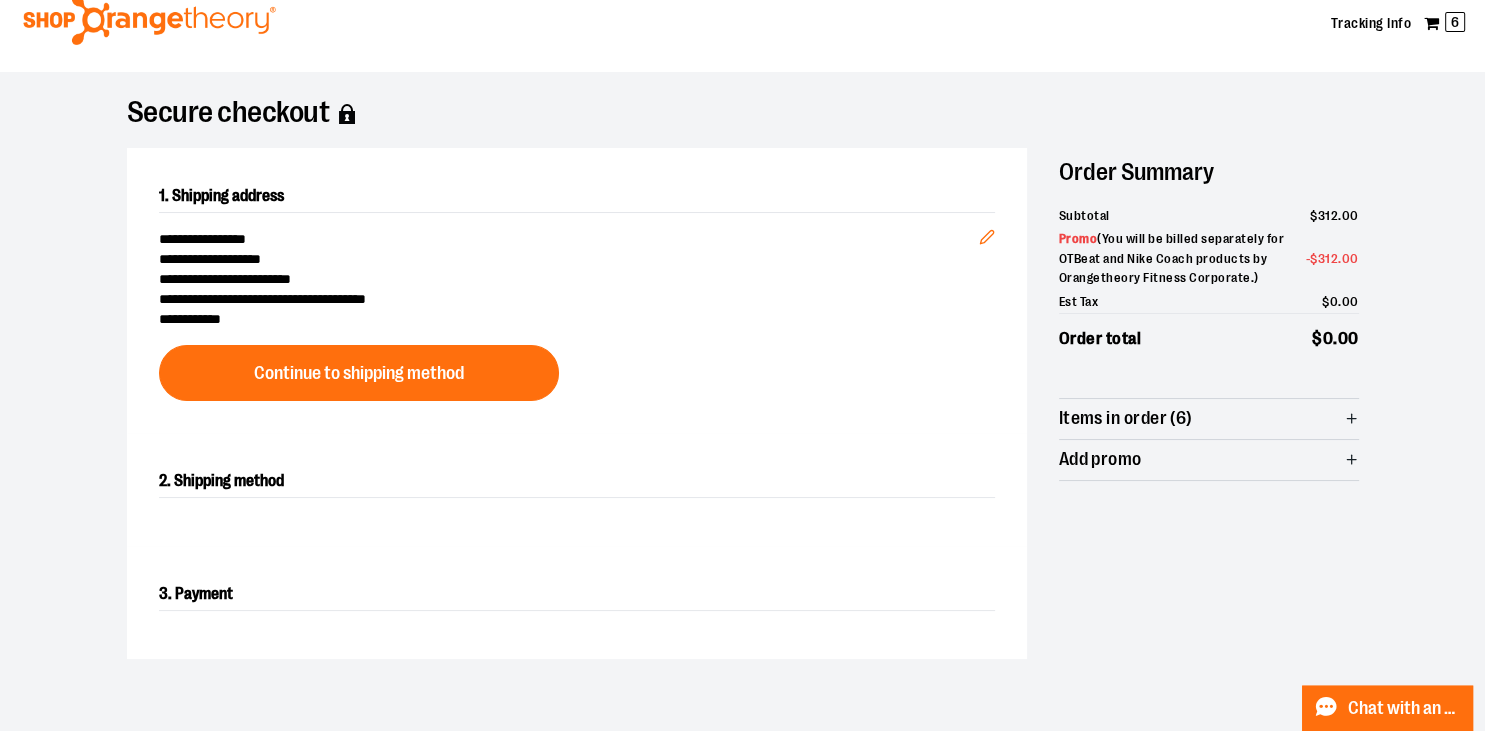 scroll, scrollTop: 61, scrollLeft: 0, axis: vertical 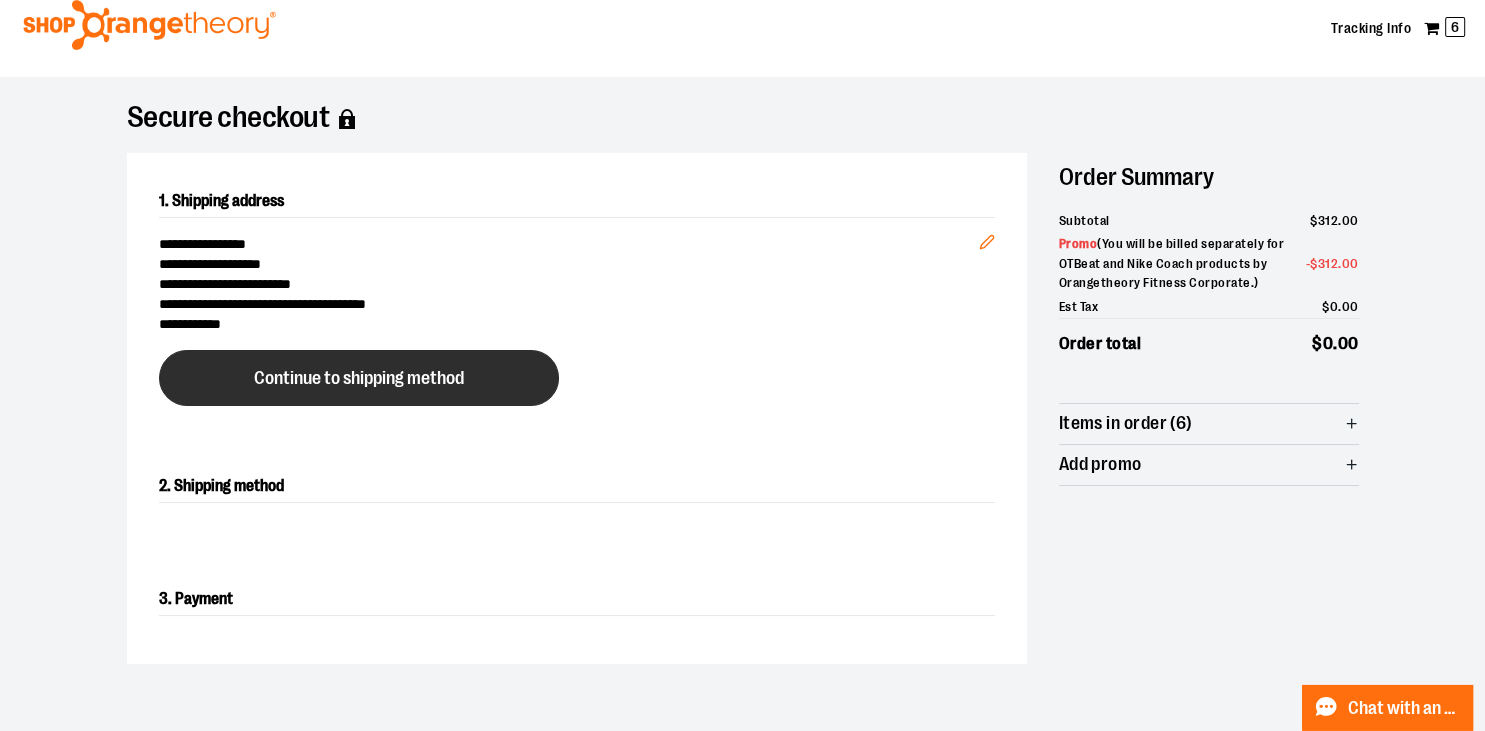 click on "Continue to shipping method" at bounding box center [359, 378] 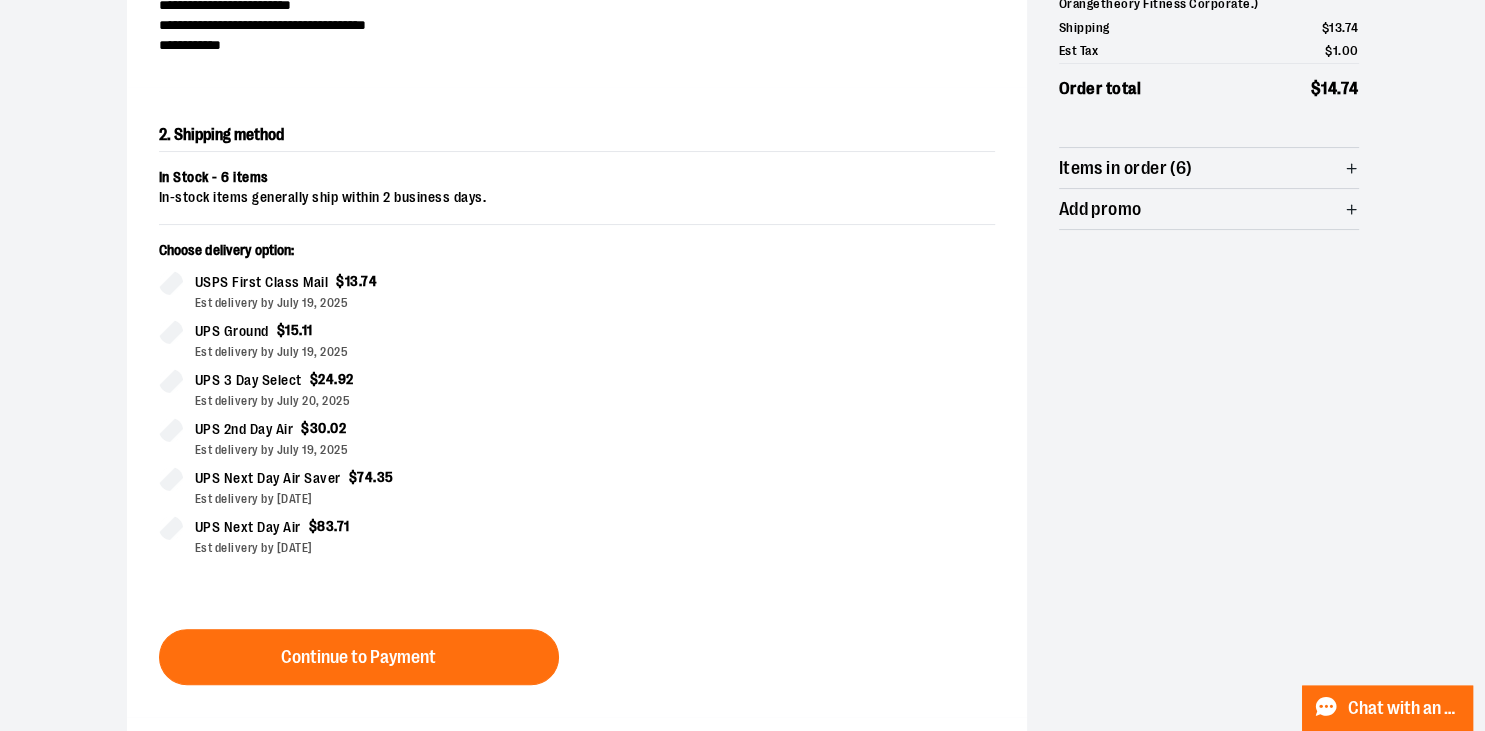 scroll, scrollTop: 340, scrollLeft: 0, axis: vertical 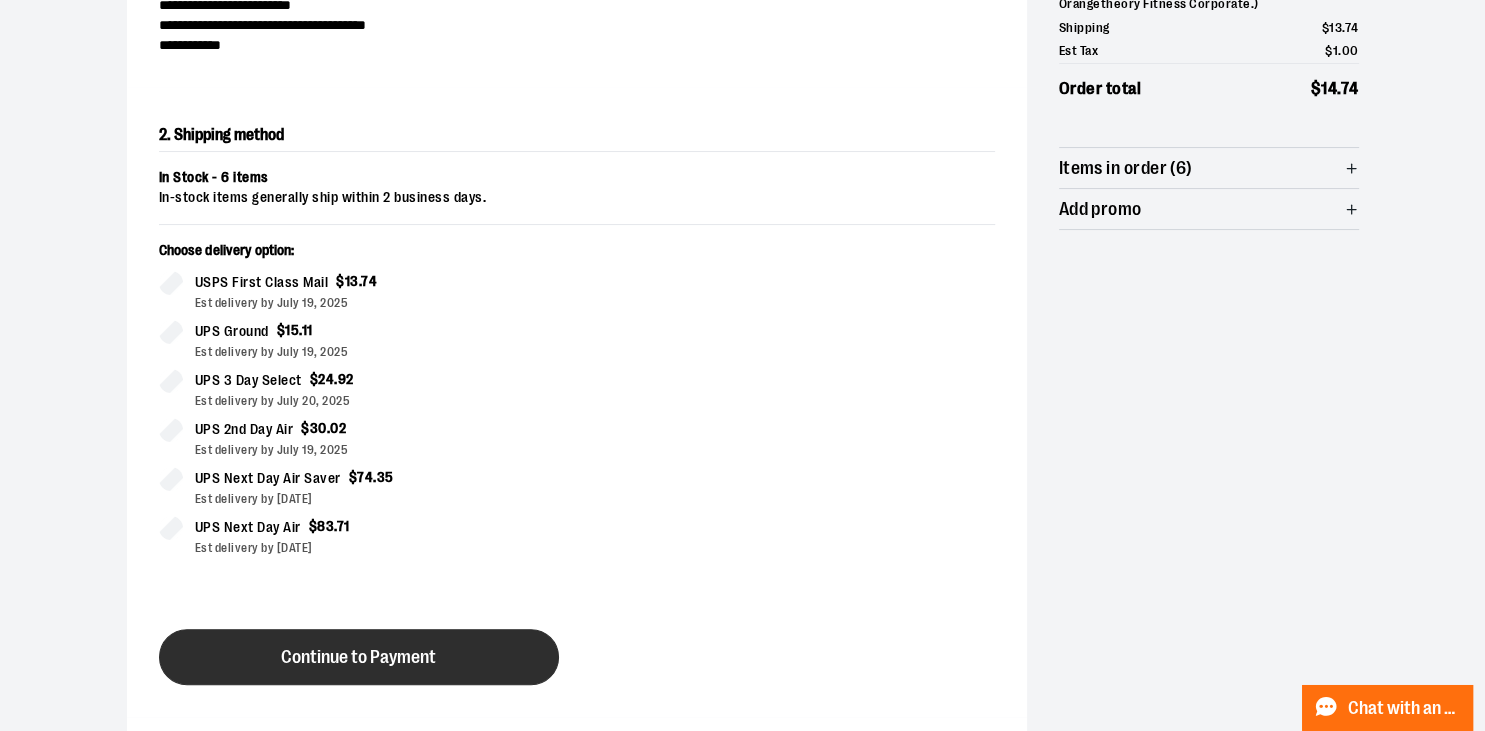 click on "Continue to Payment" at bounding box center (359, 657) 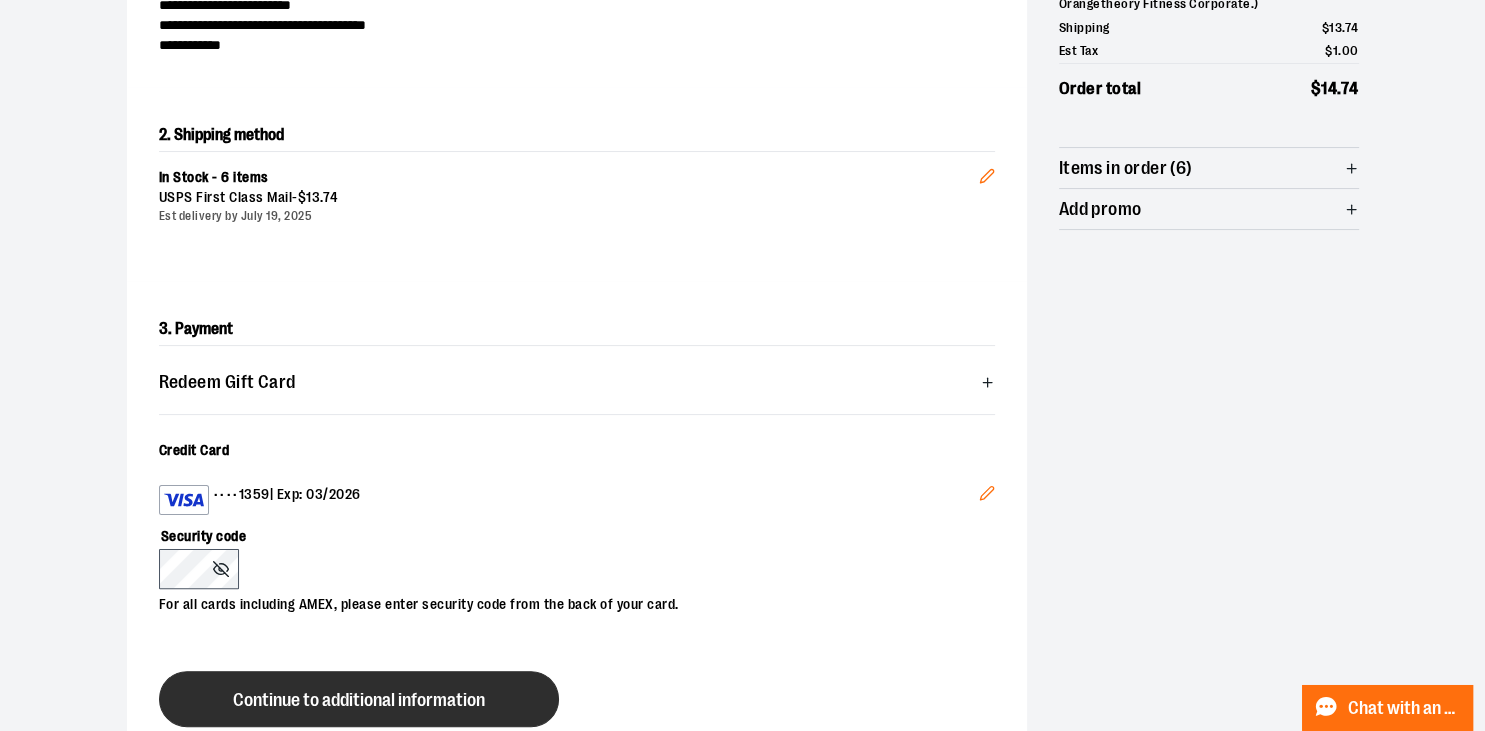 click on "Continue to additional information" at bounding box center (359, 700) 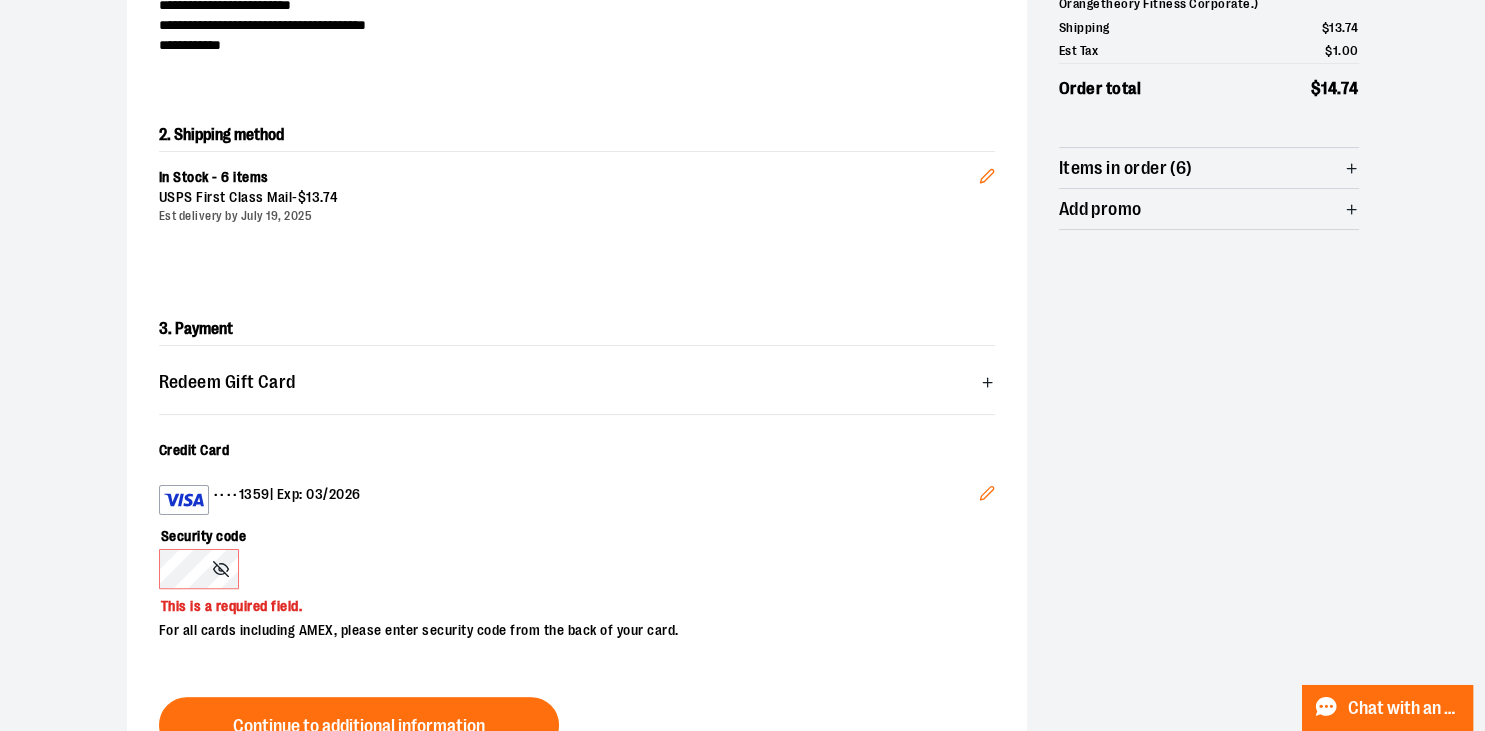 click 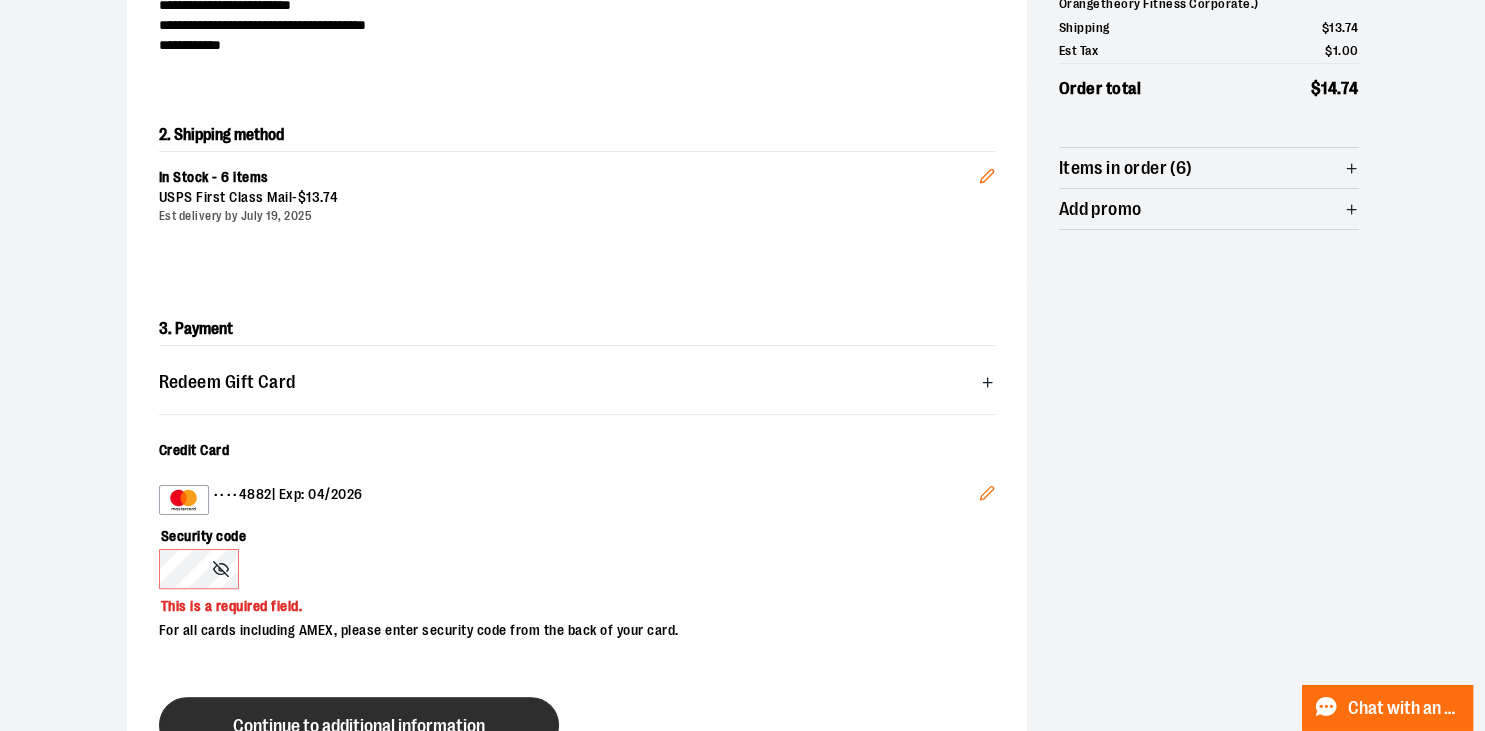 click on "Continue to additional information" at bounding box center [359, 726] 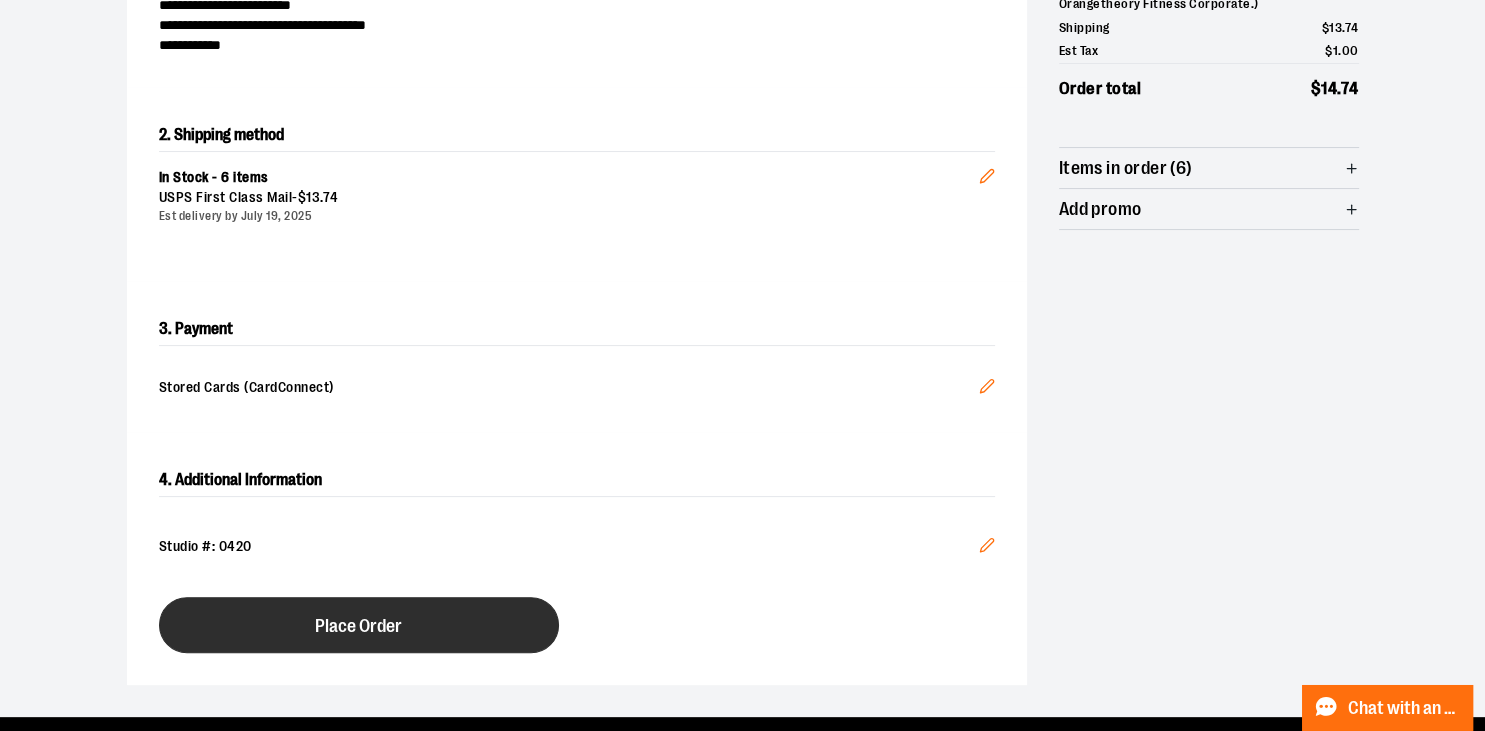click on "Place Order" at bounding box center [359, 625] 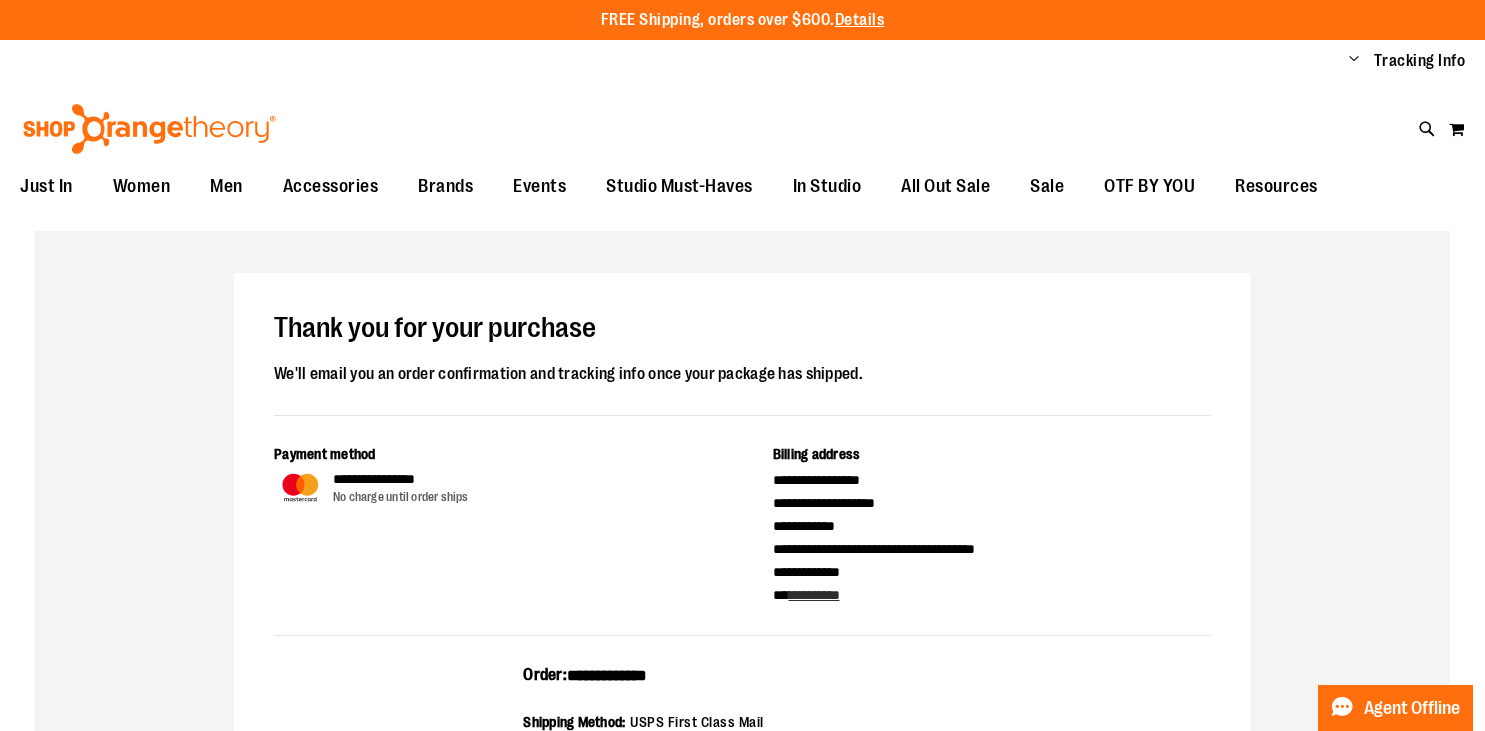 scroll, scrollTop: 0, scrollLeft: 0, axis: both 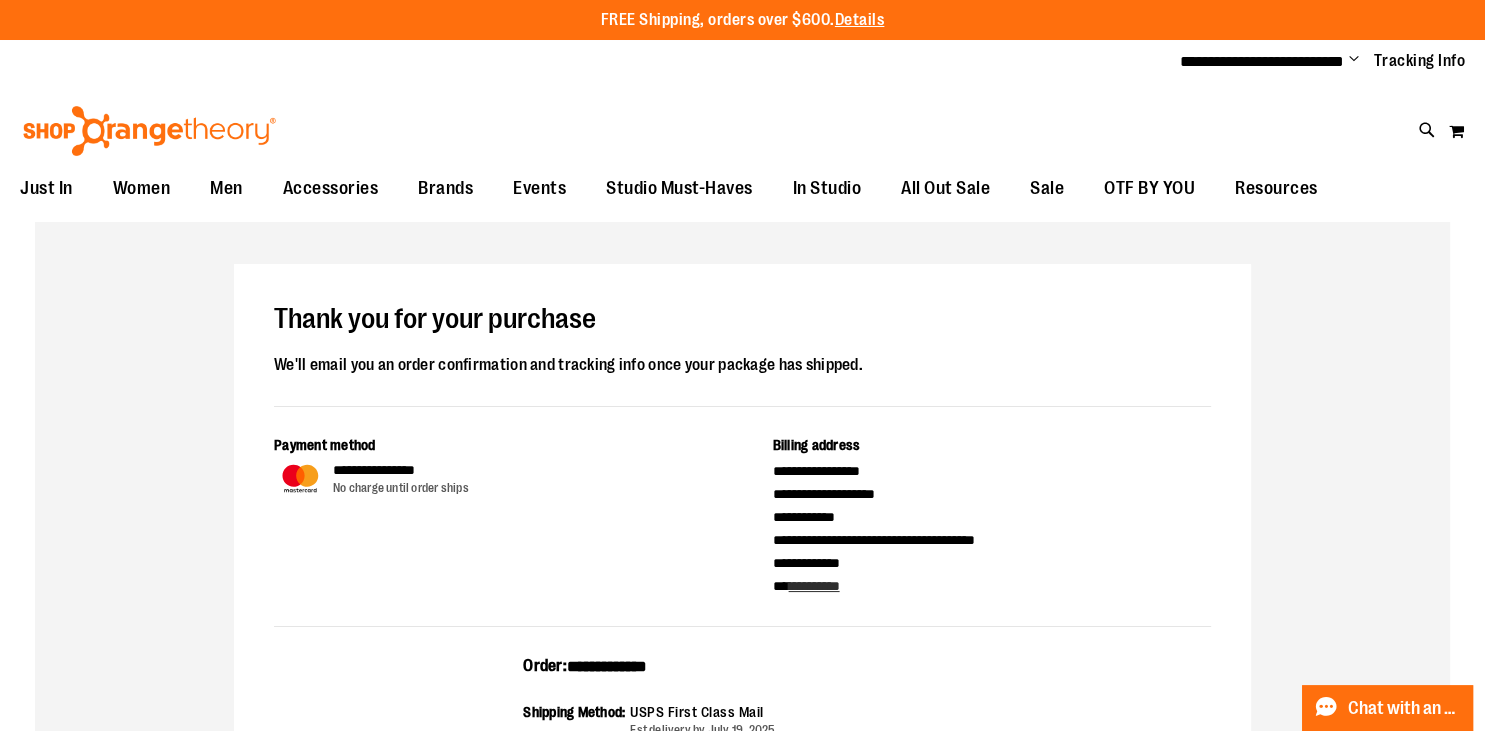 drag, startPoint x: 721, startPoint y: 659, endPoint x: 740, endPoint y: 646, distance: 23.021729 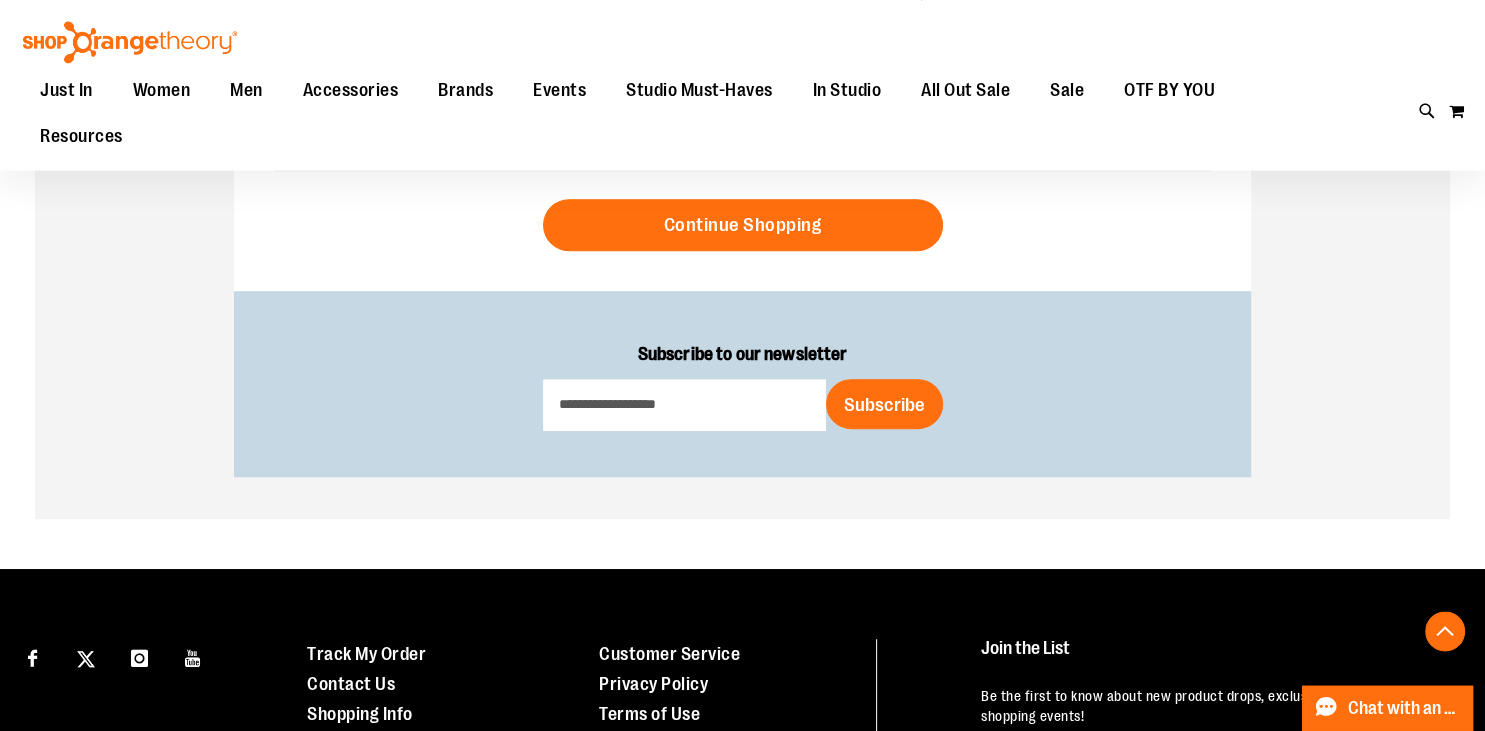 scroll, scrollTop: 1244, scrollLeft: 0, axis: vertical 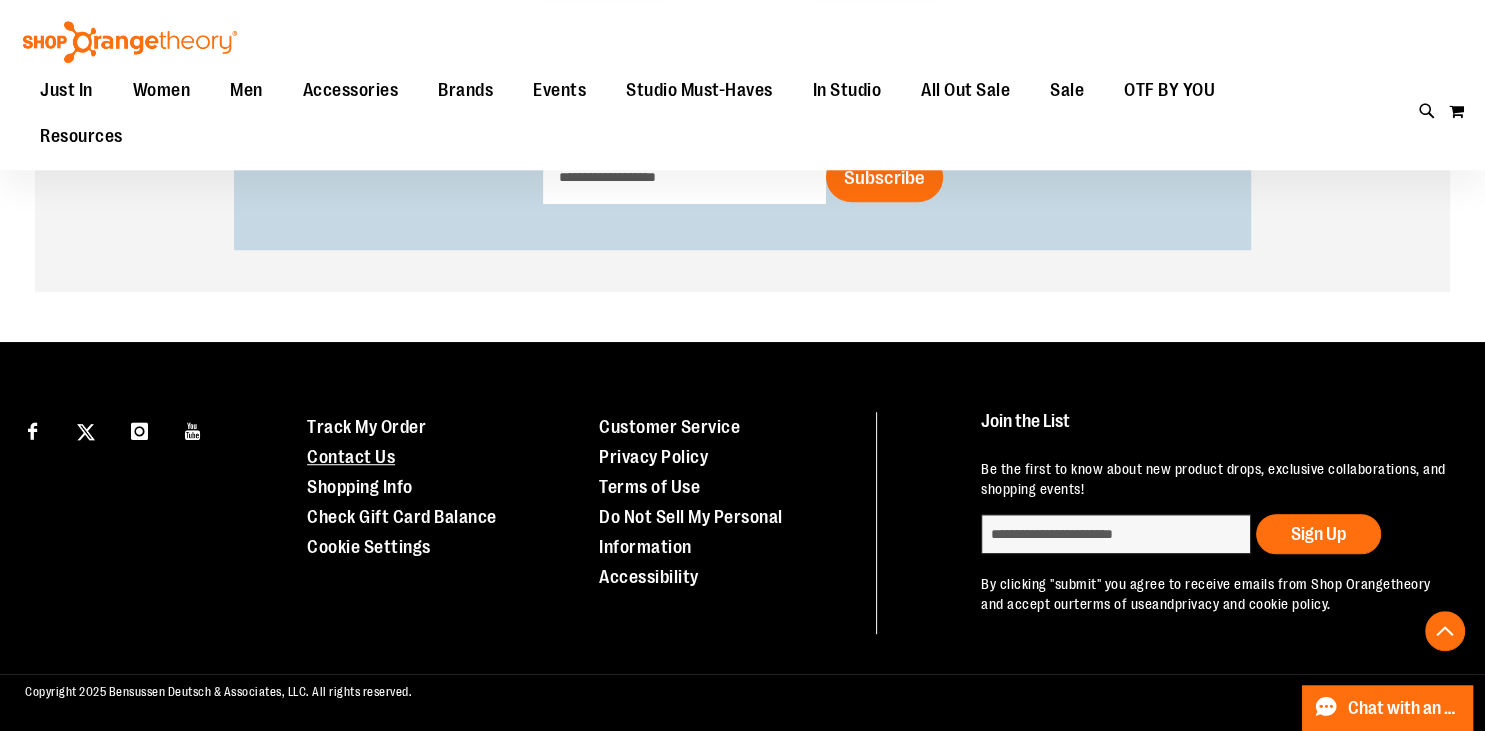 click on "Contact Us" at bounding box center [351, 457] 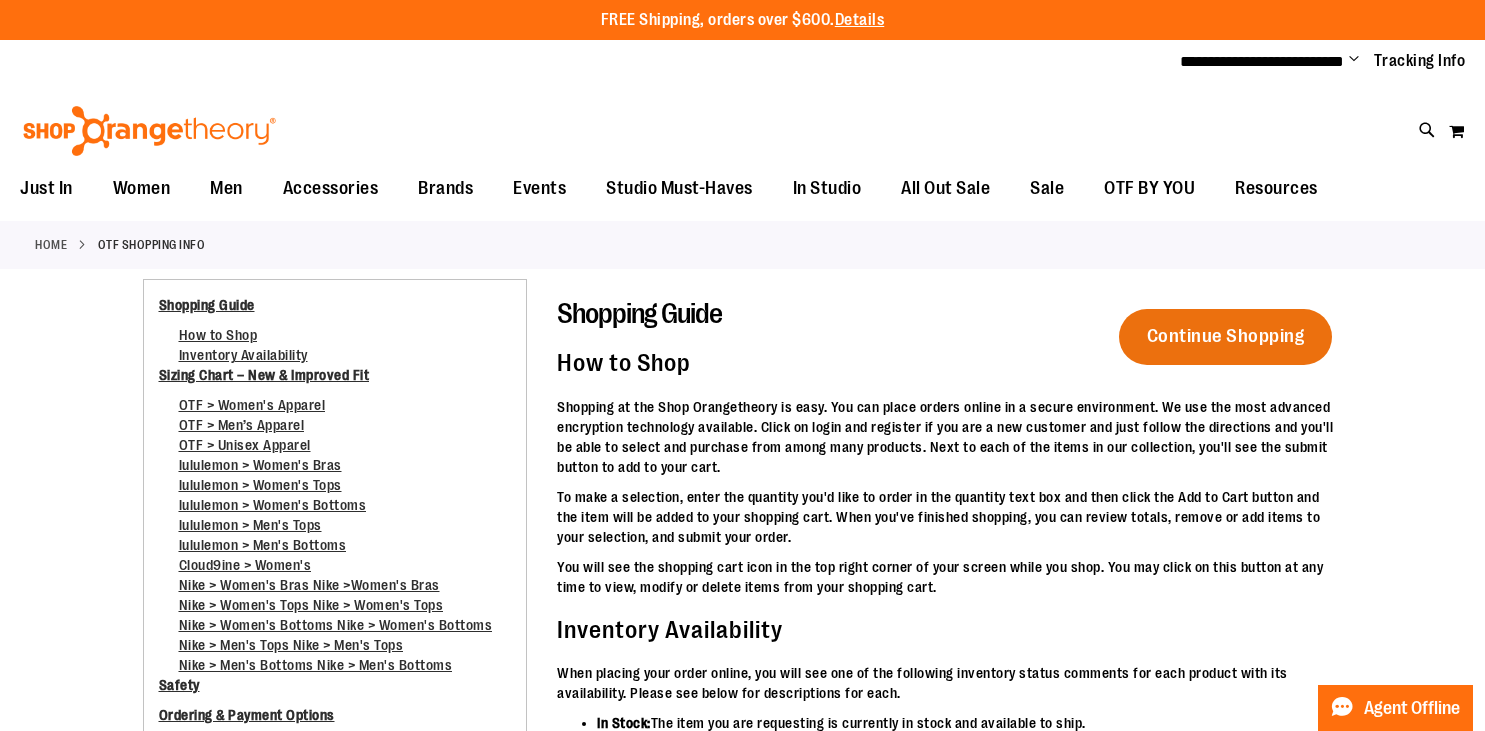 scroll, scrollTop: 0, scrollLeft: 0, axis: both 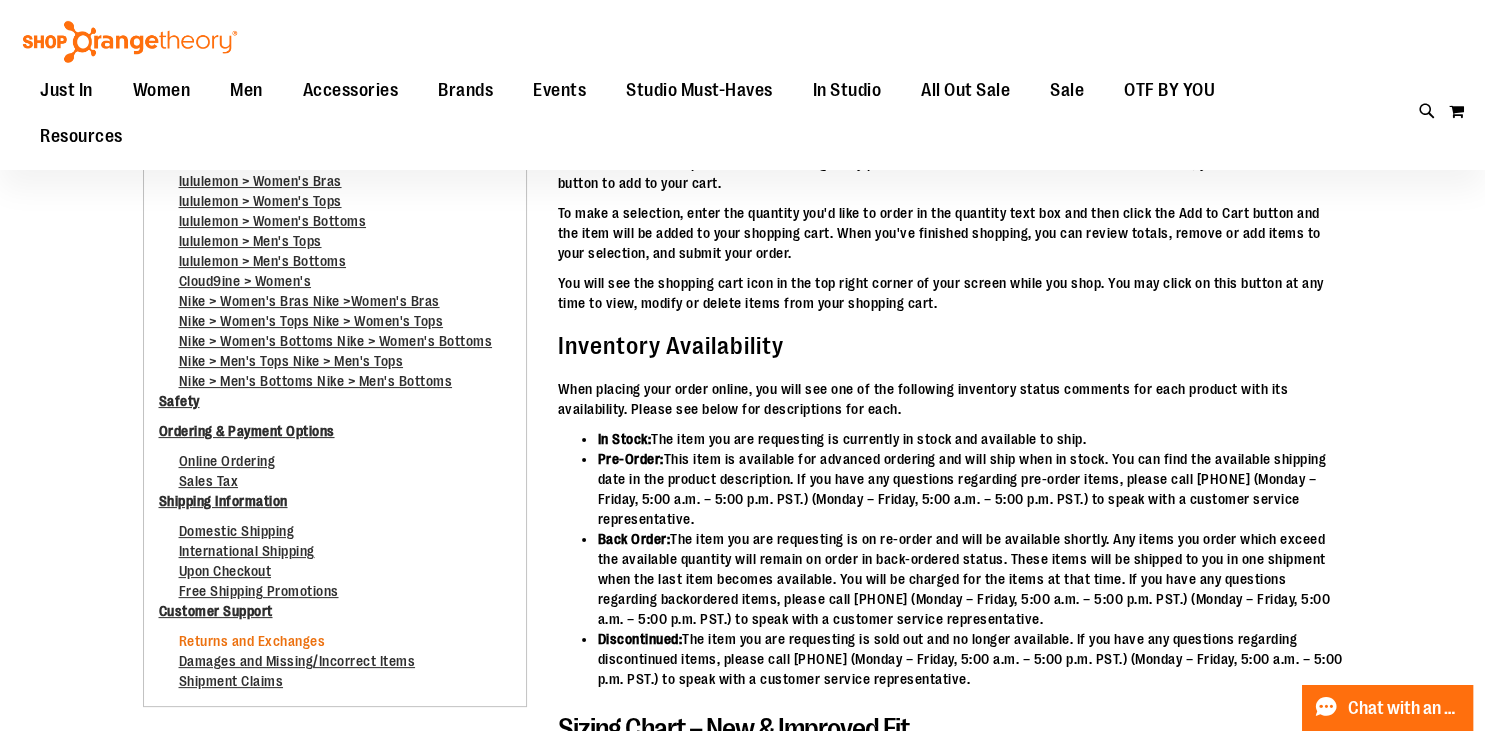 click on "Returns and Exchanges" at bounding box center [252, 646] 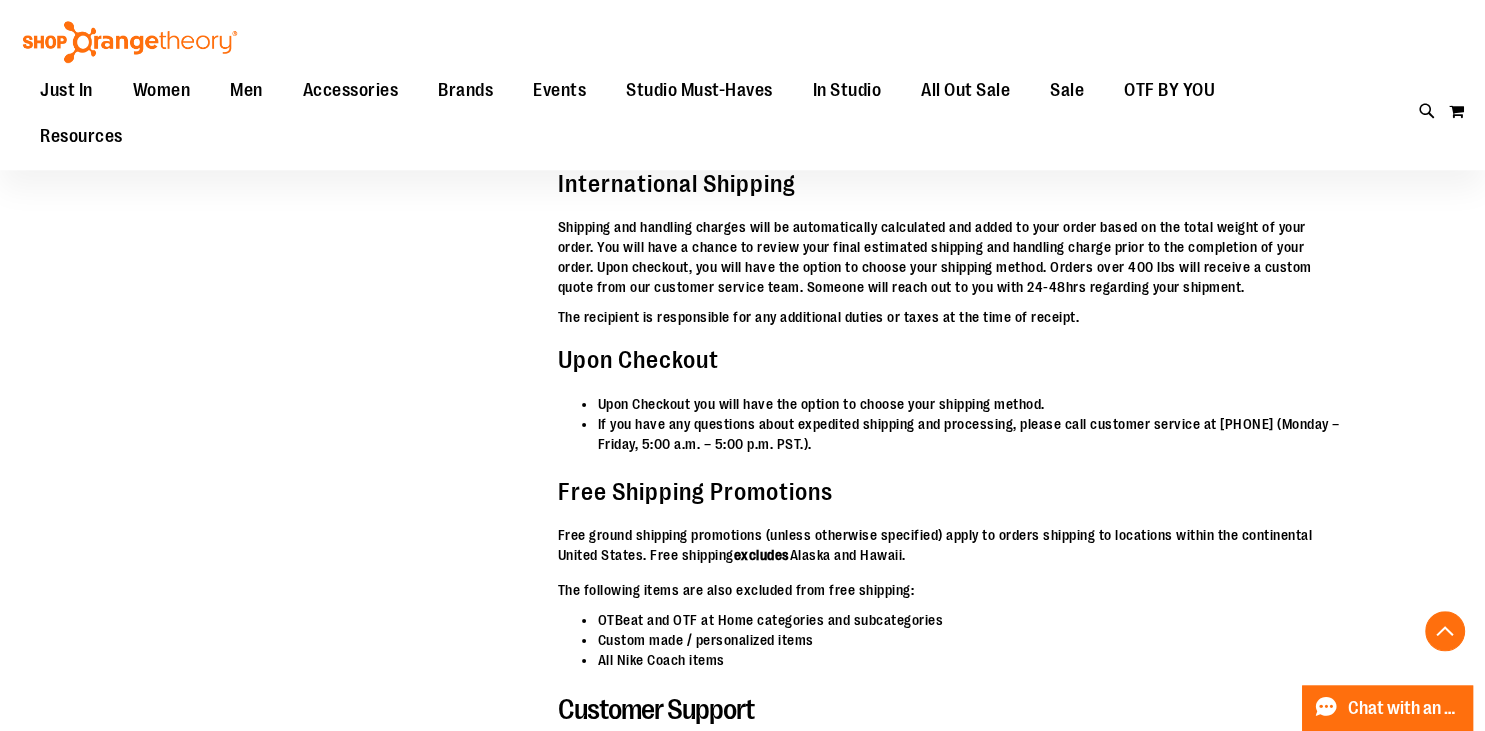 scroll, scrollTop: 6502, scrollLeft: 0, axis: vertical 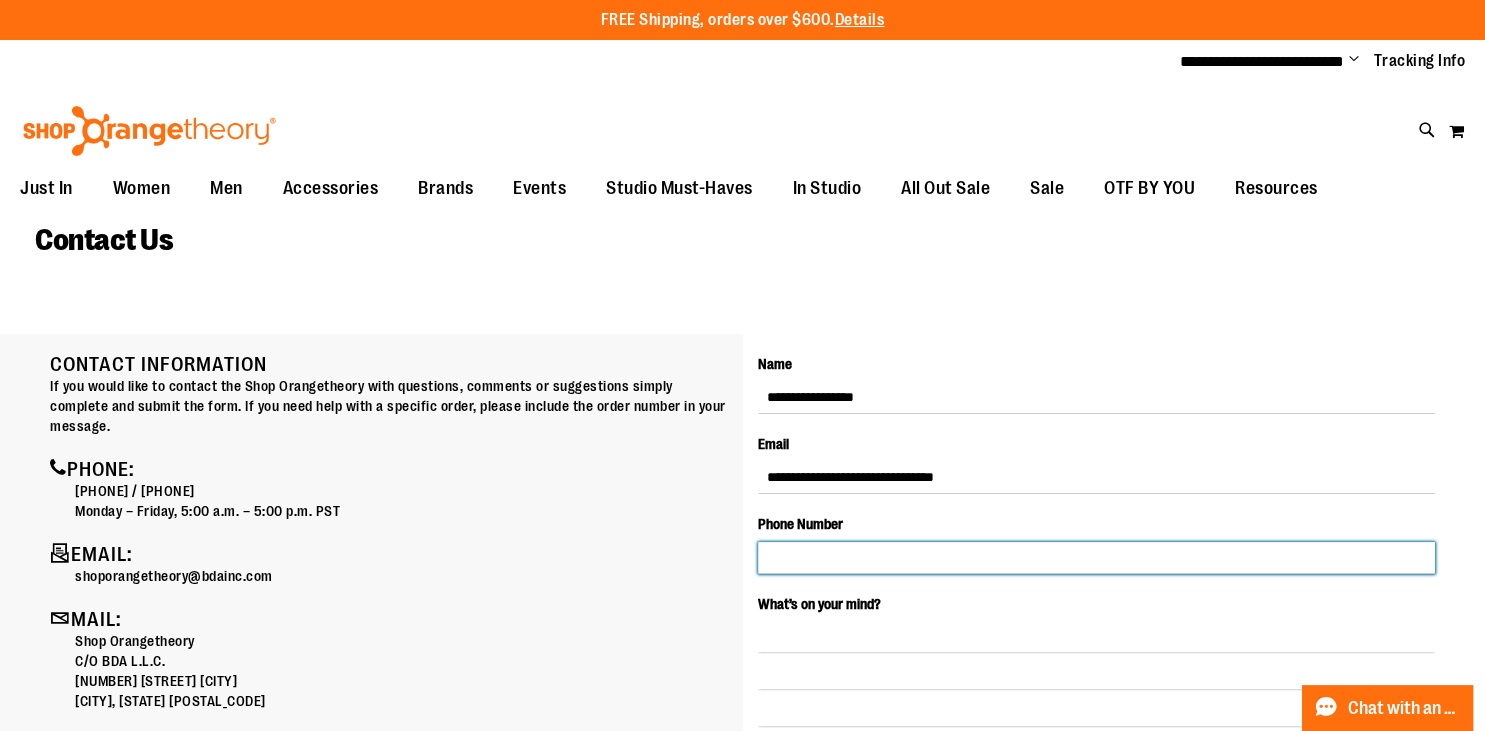 click on "Phone Number" at bounding box center (1097, 558) 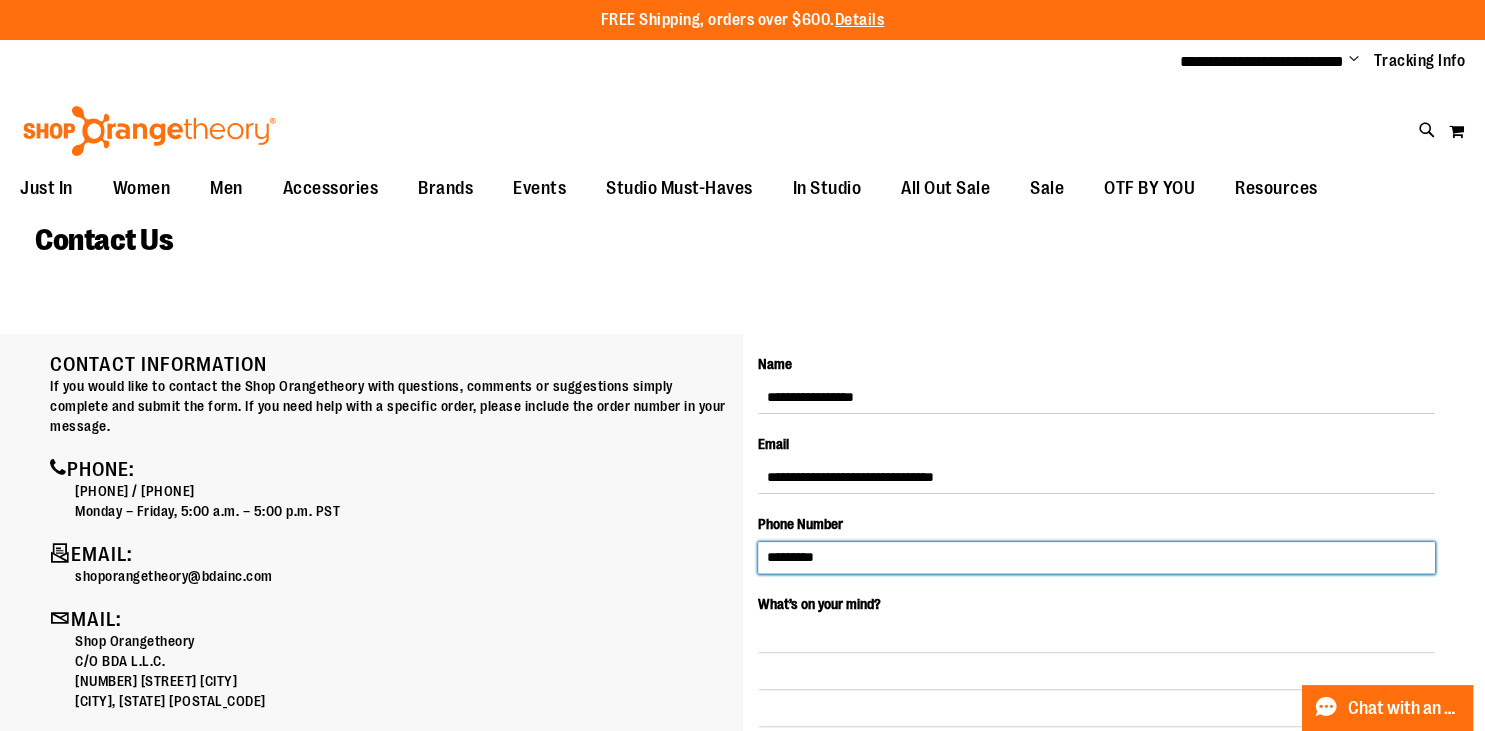 type on "*********" 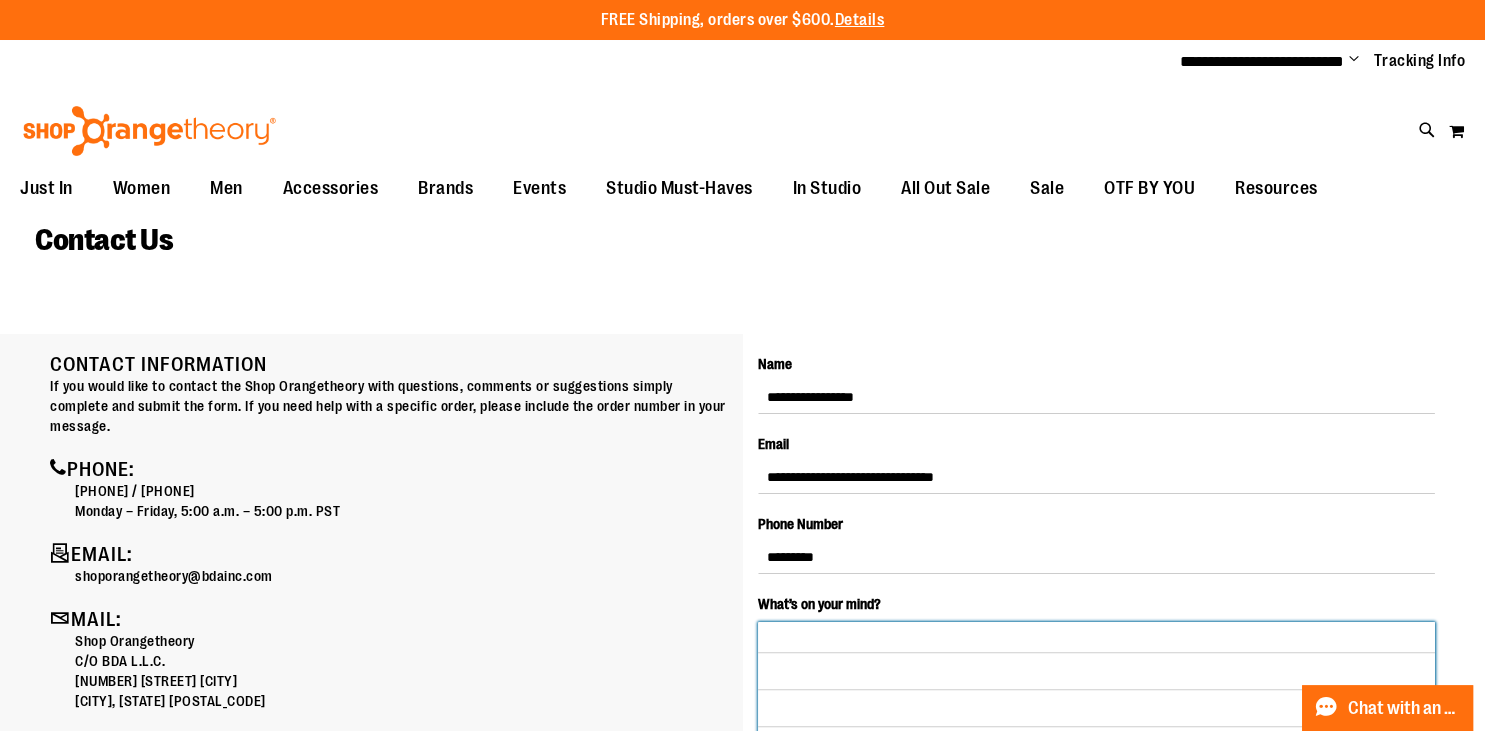 click on "What’s on your mind?" at bounding box center (1097, 747) 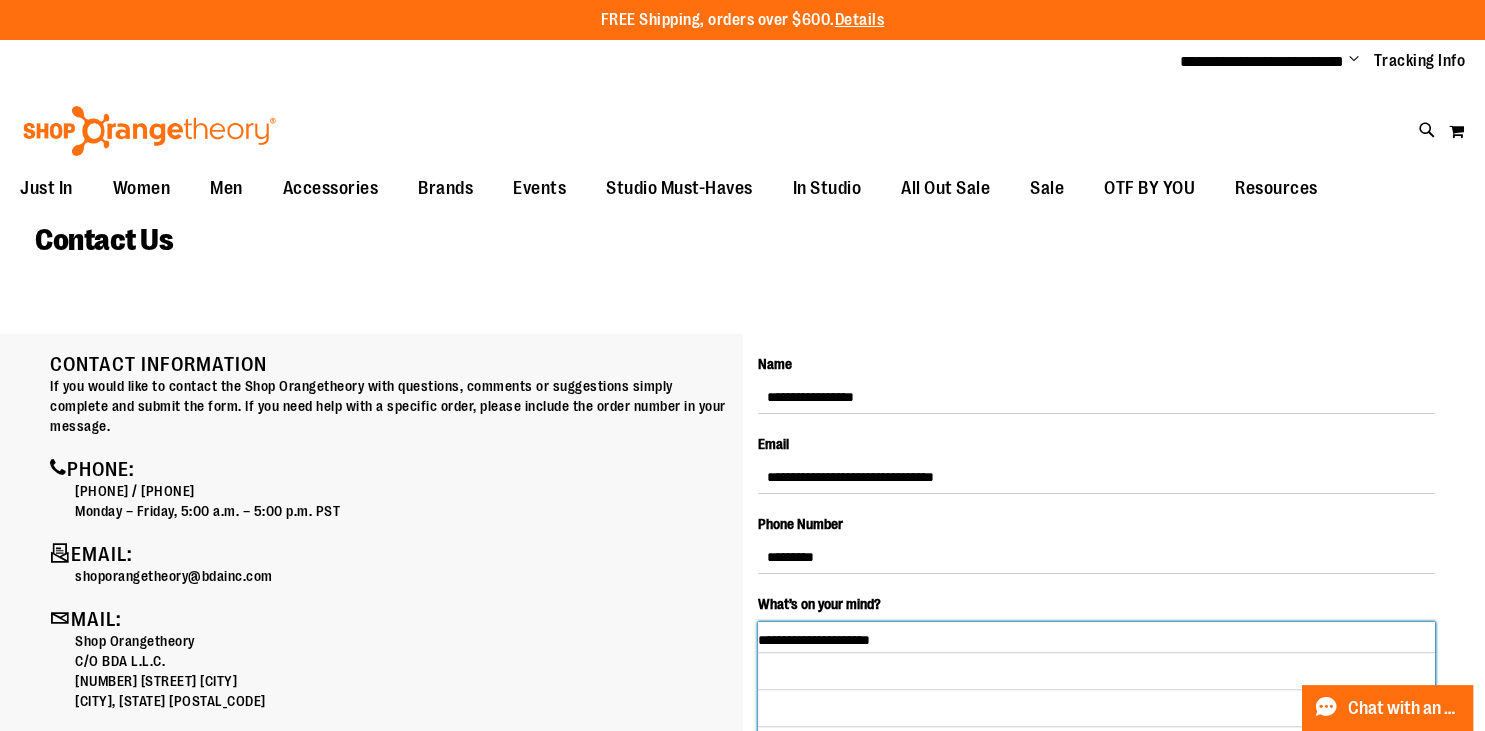 paste on "**********" 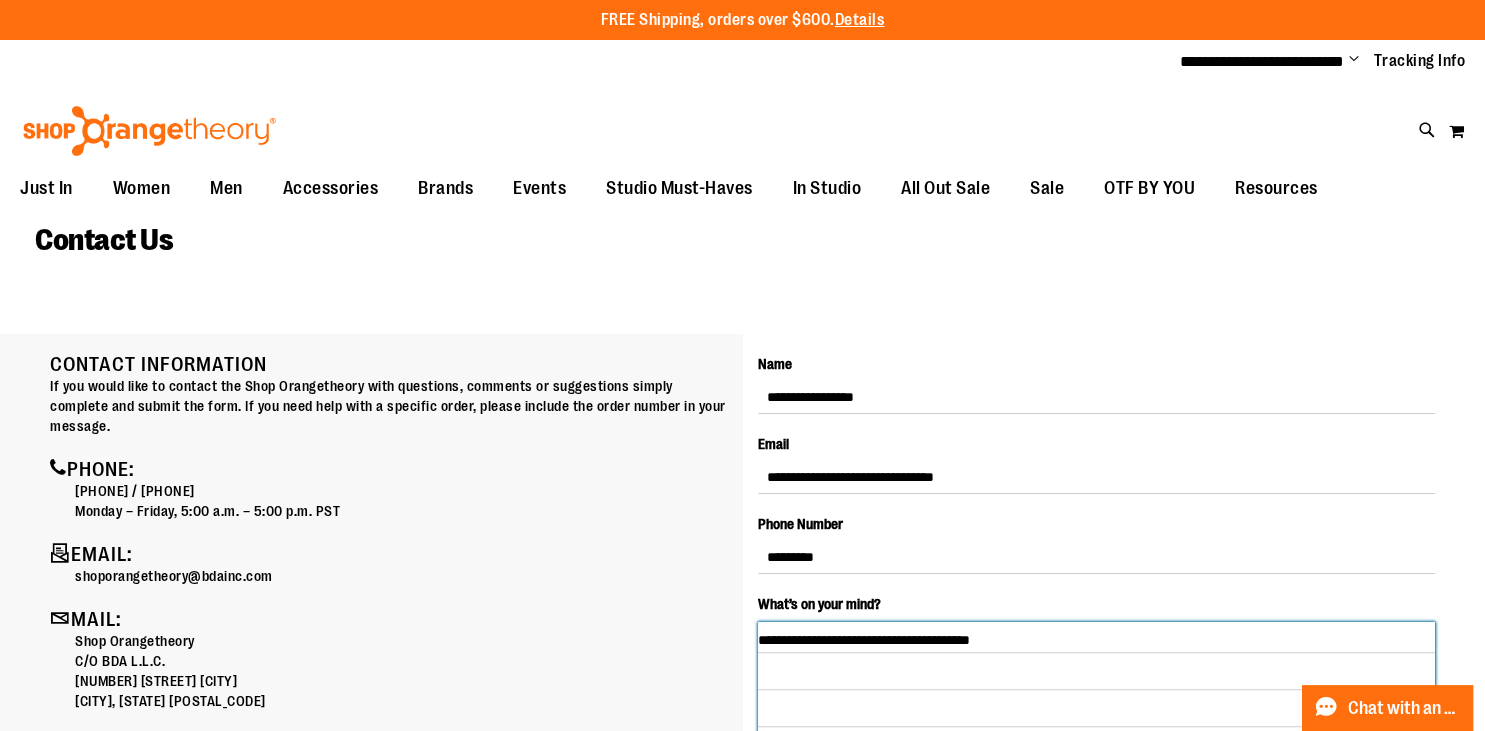 click on "**********" at bounding box center (1097, 747) 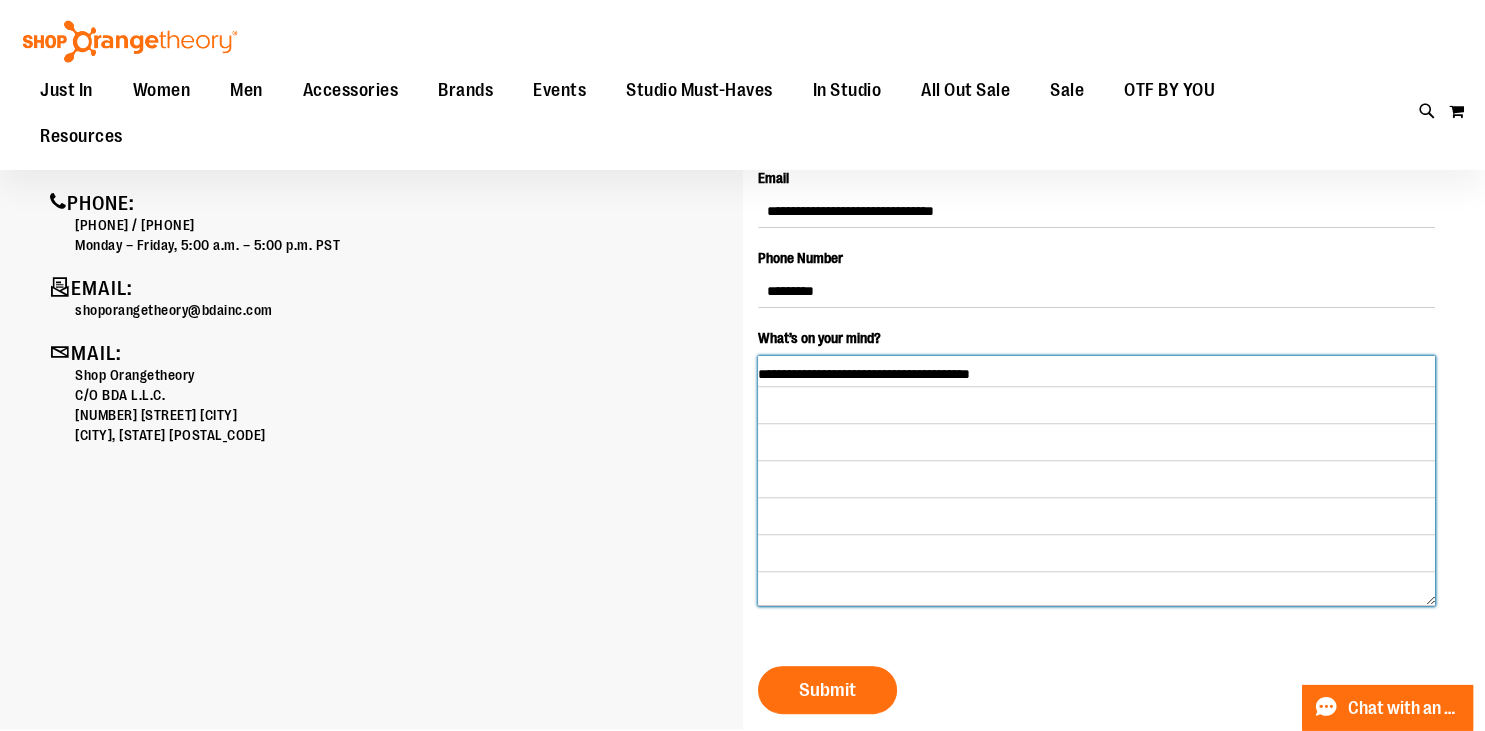 scroll, scrollTop: 233, scrollLeft: 0, axis: vertical 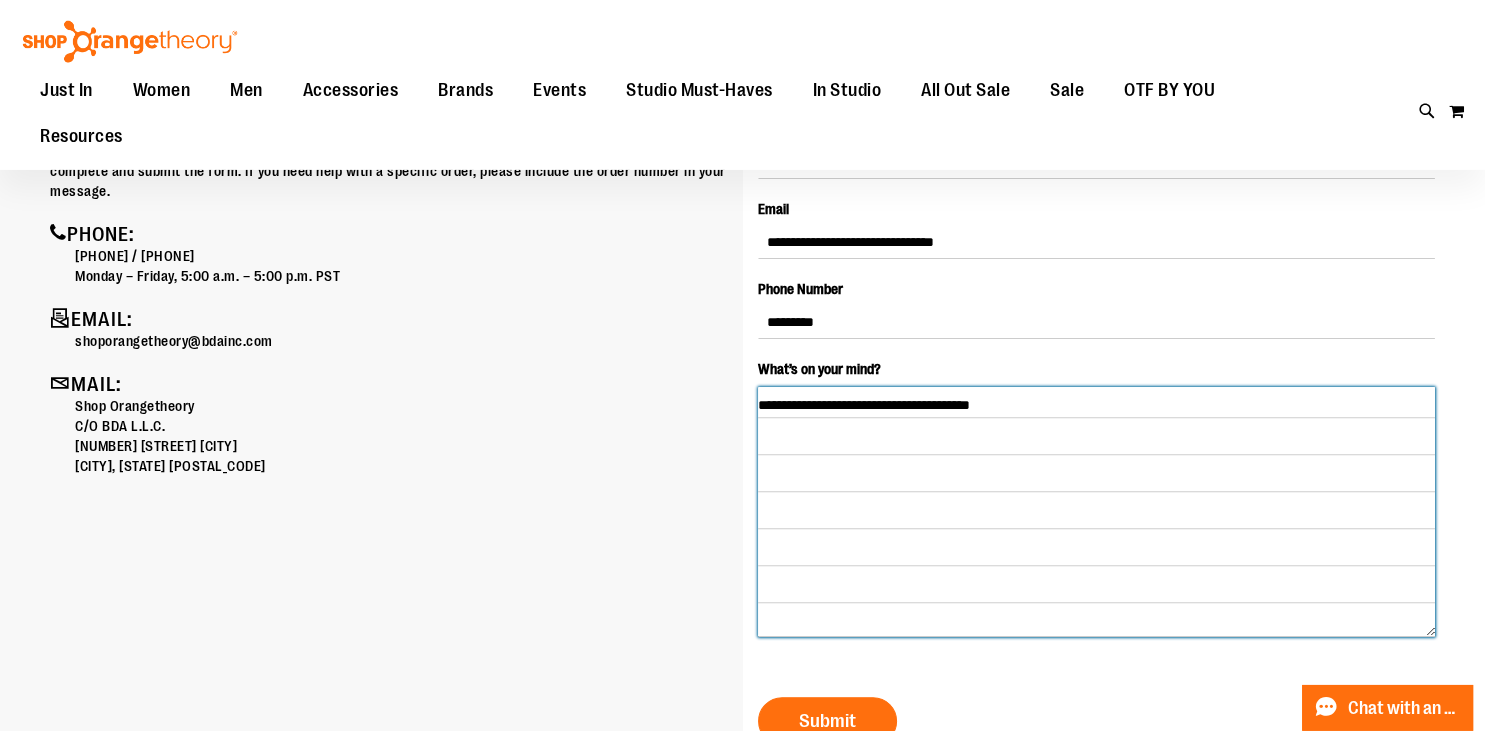 click on "**********" at bounding box center (1097, 512) 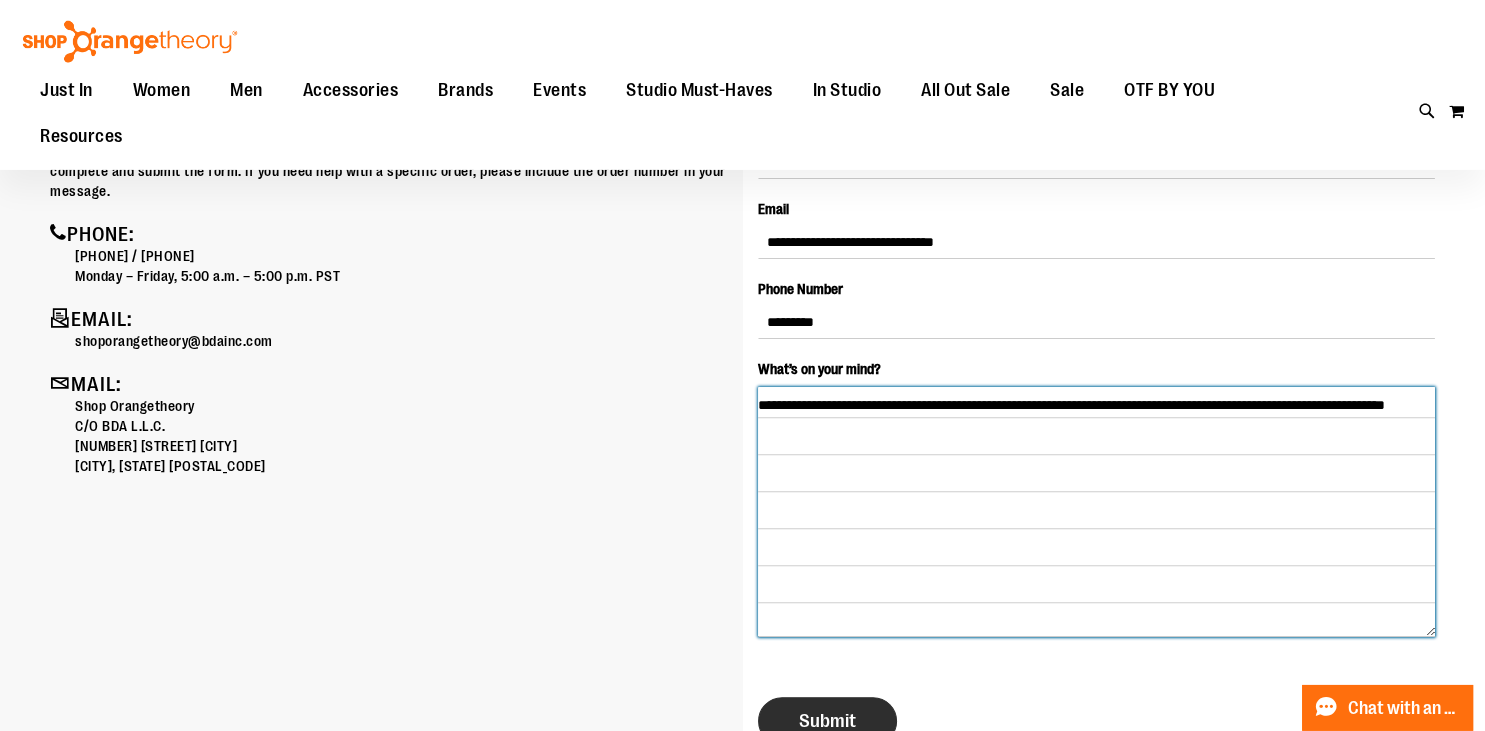 type on "**********" 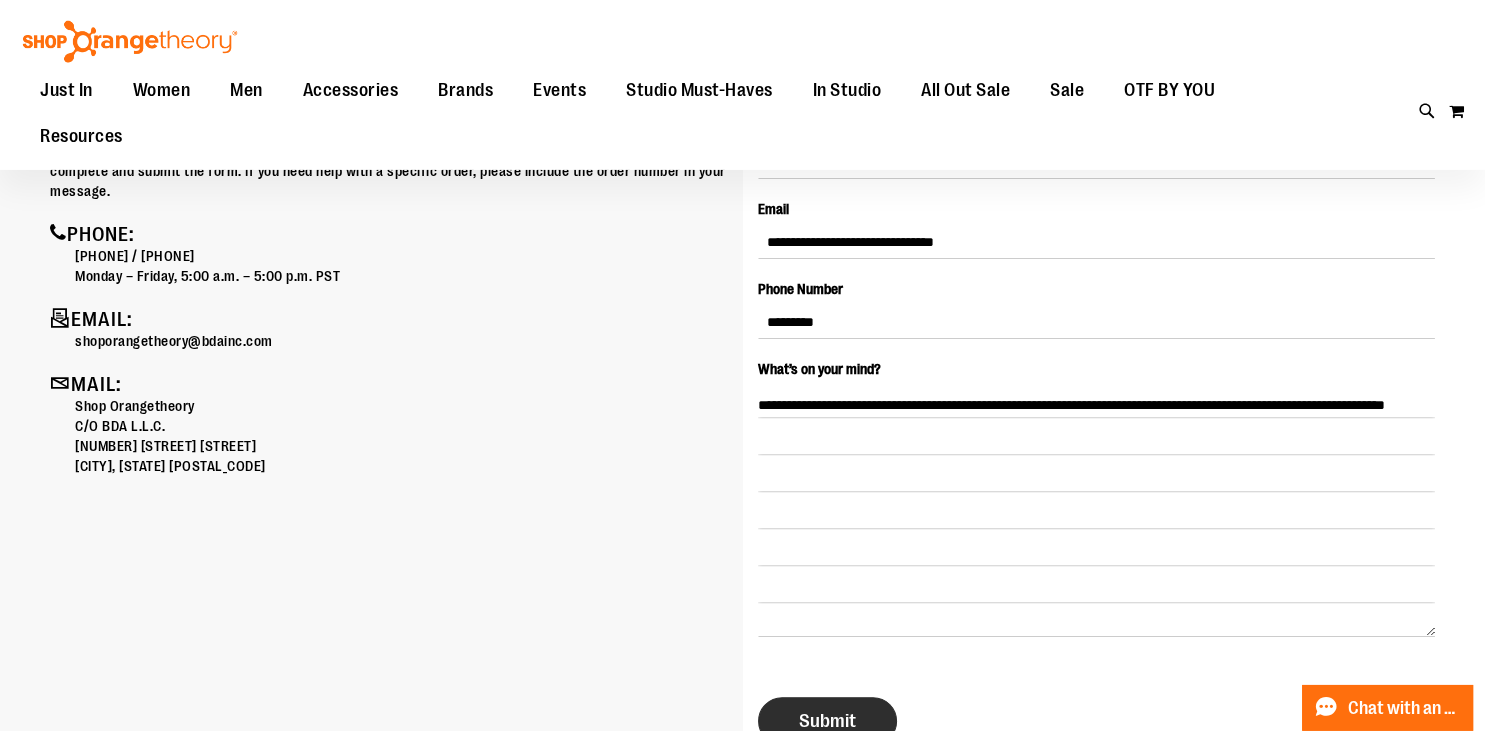 click on "Submit" 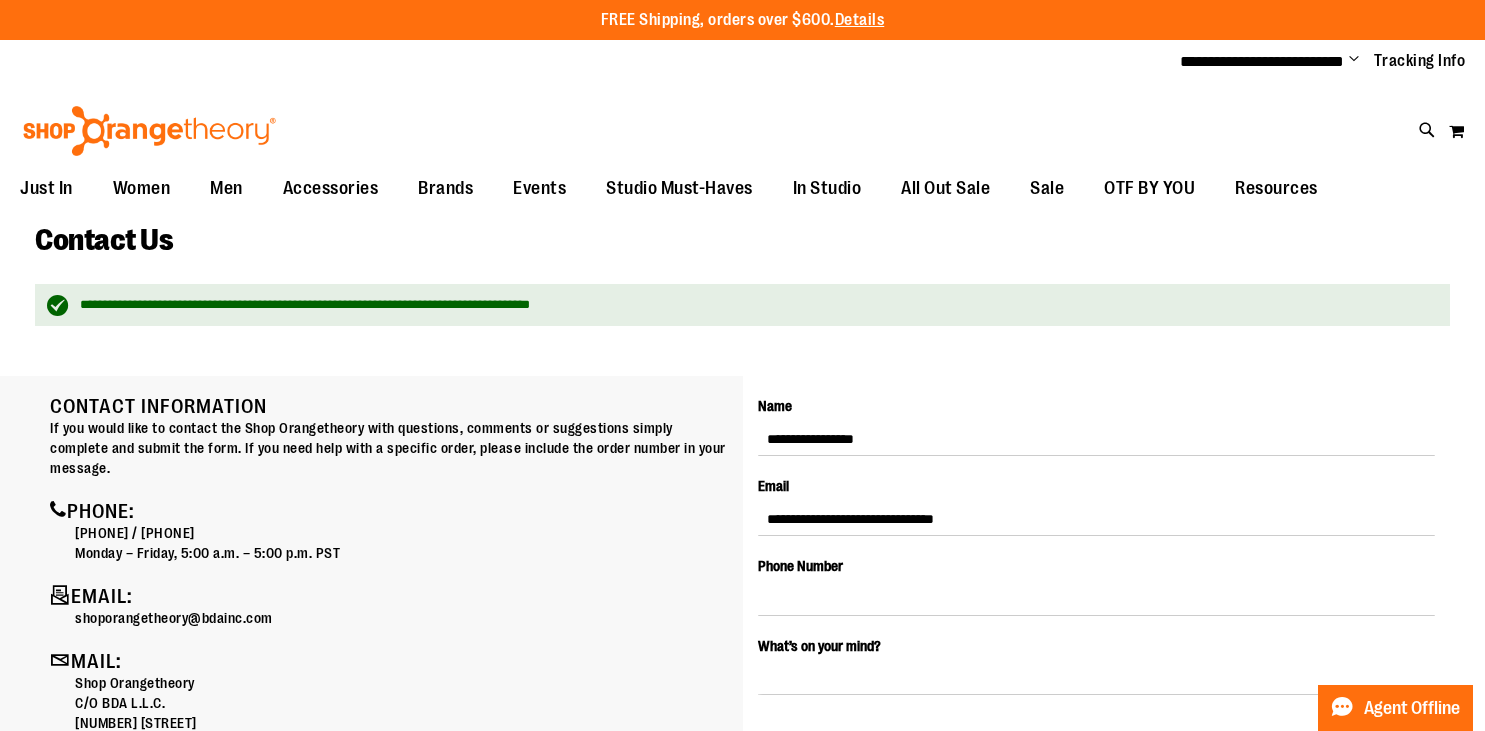 scroll, scrollTop: 0, scrollLeft: 0, axis: both 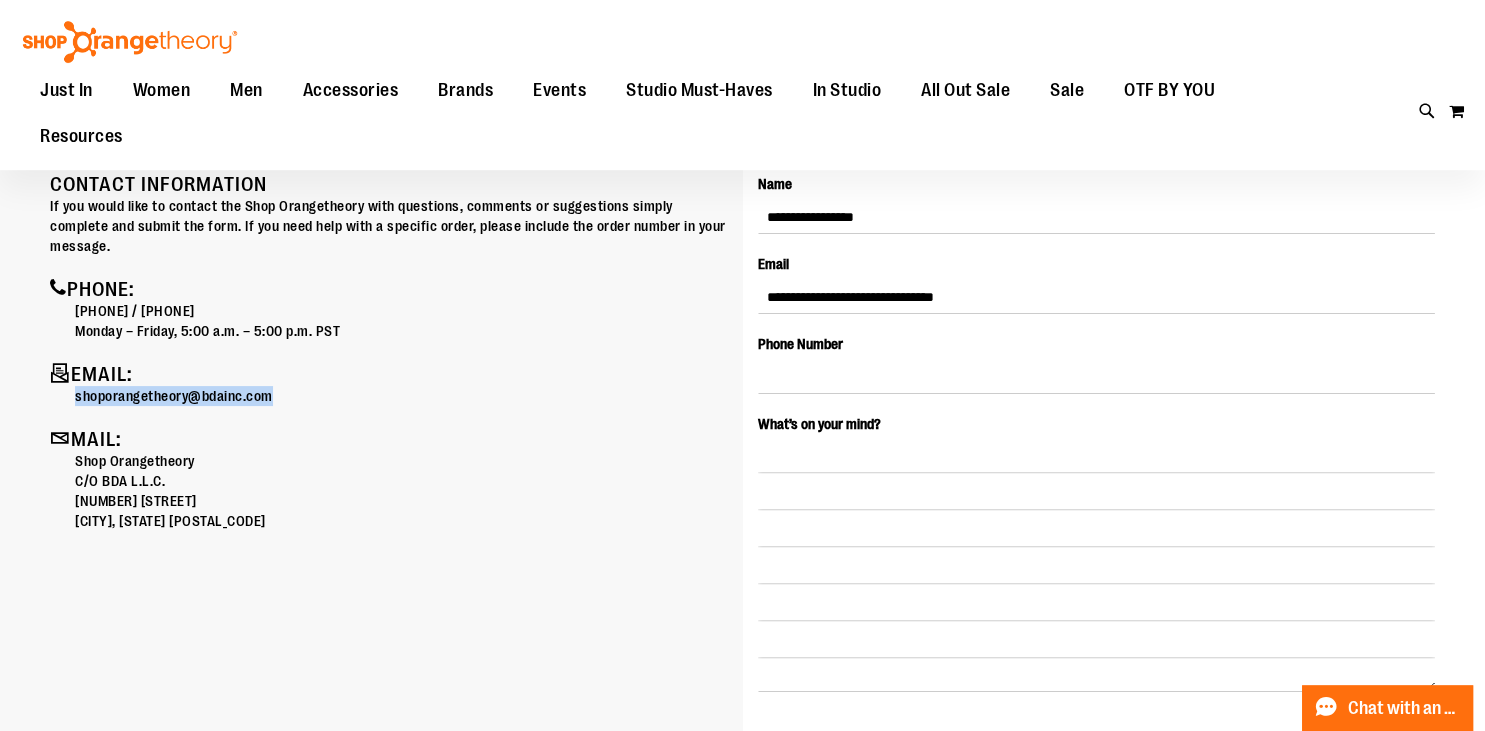 drag, startPoint x: 285, startPoint y: 396, endPoint x: 70, endPoint y: 397, distance: 215.00232 